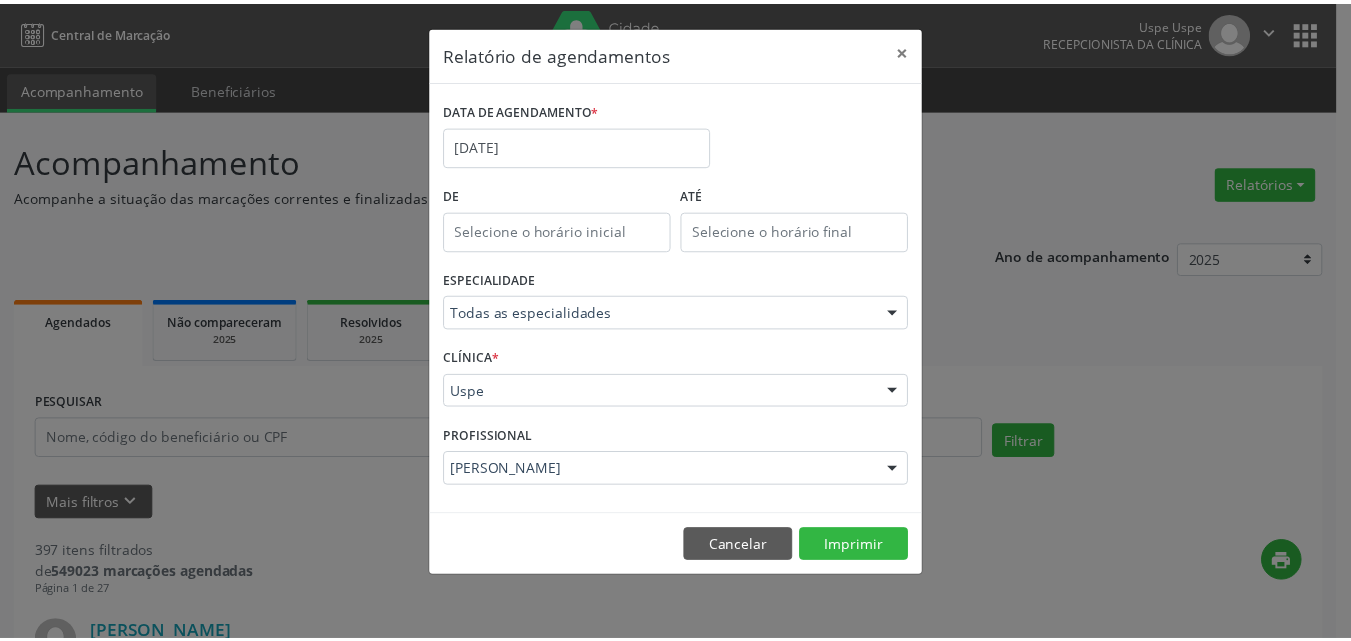 scroll, scrollTop: 0, scrollLeft: 0, axis: both 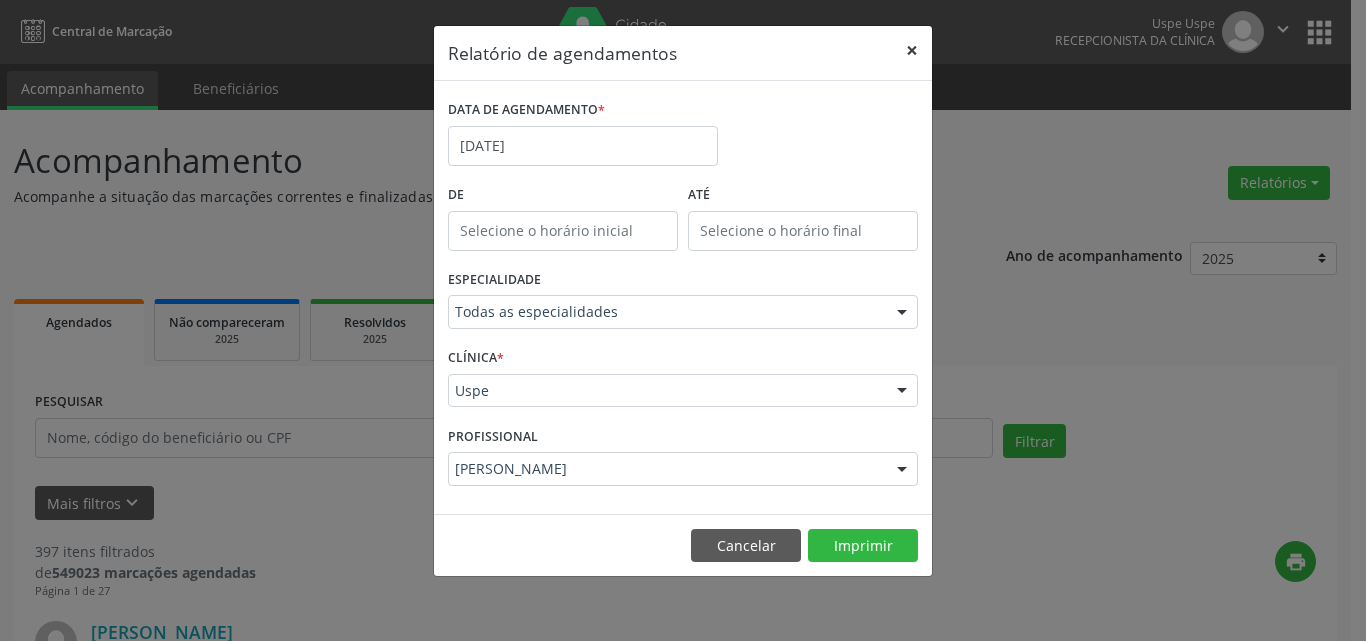 click on "×" at bounding box center (912, 50) 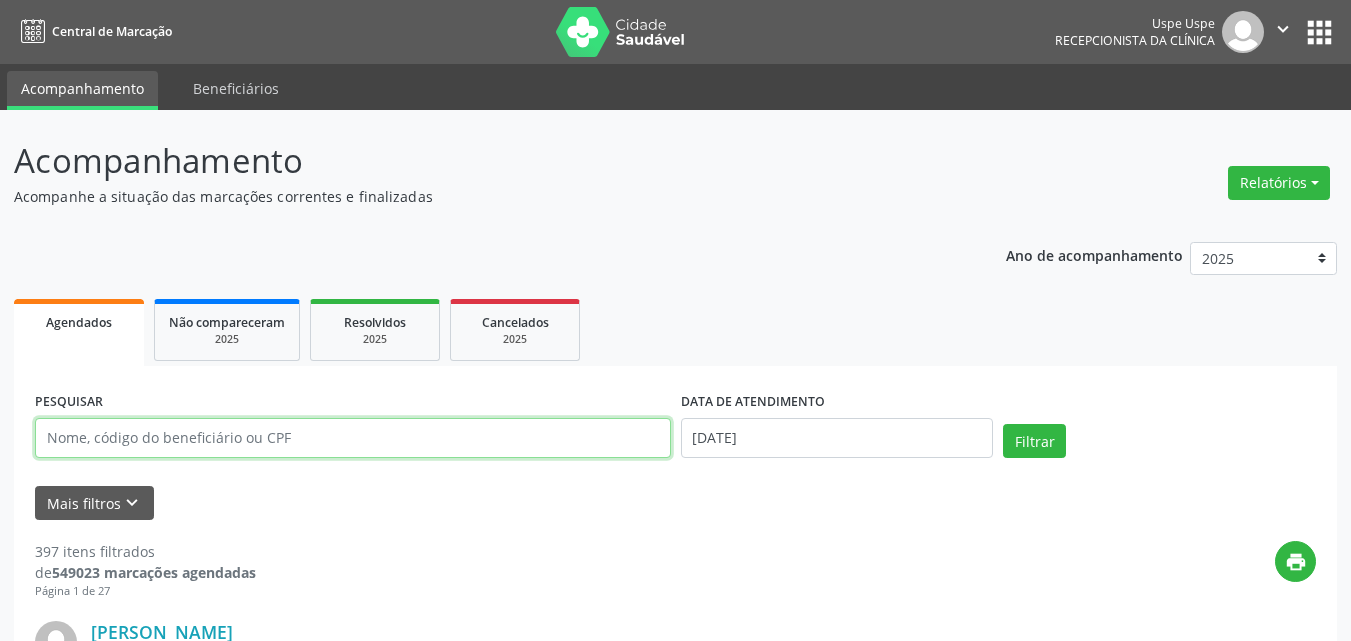 paste on "[PERSON_NAME]" 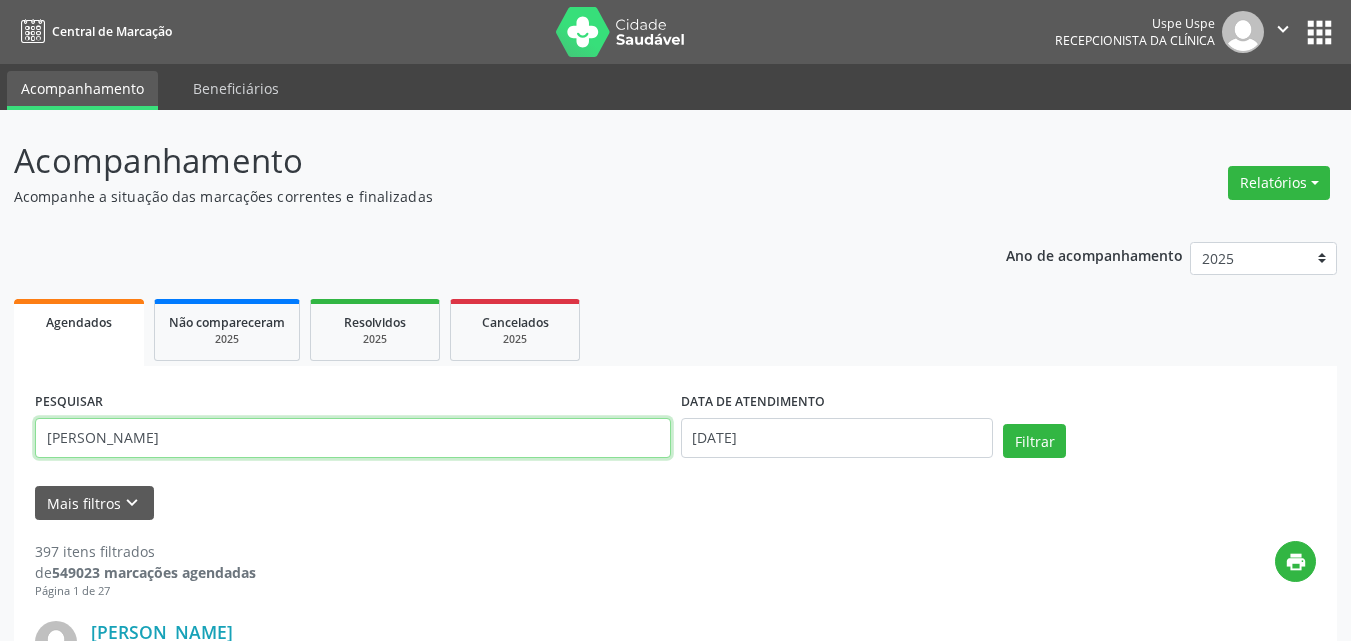 click on "[PERSON_NAME]" at bounding box center (353, 438) 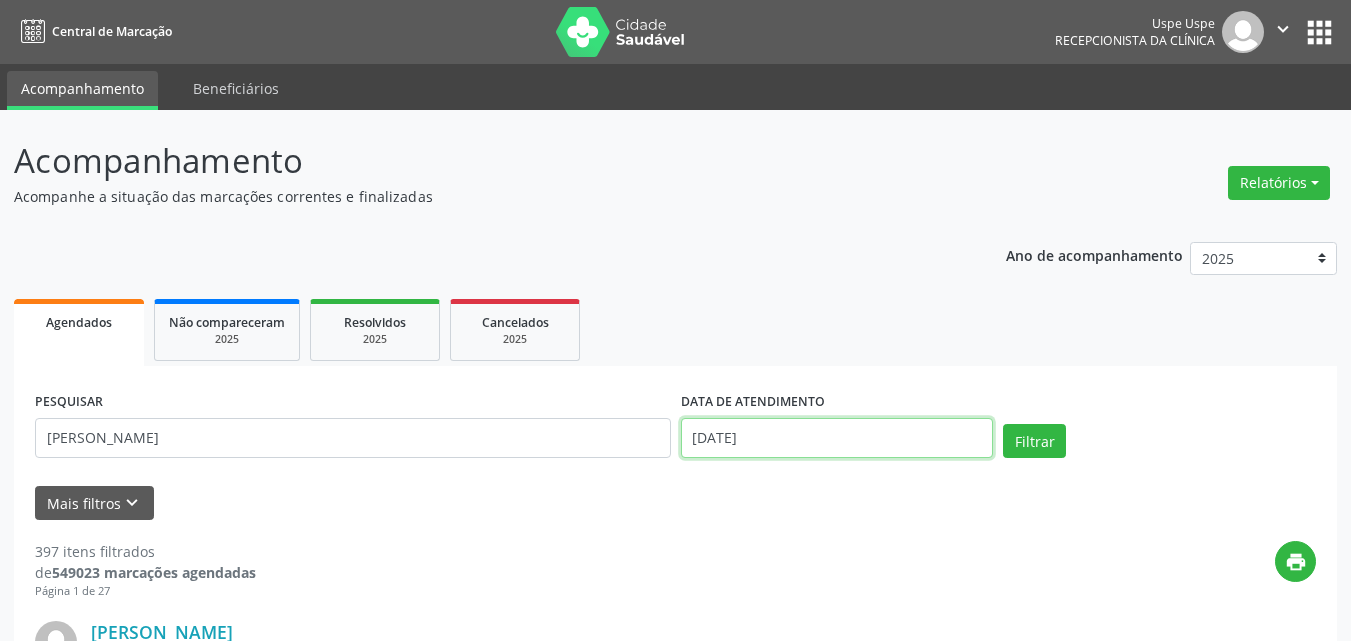 click on "[DATE]" at bounding box center [837, 438] 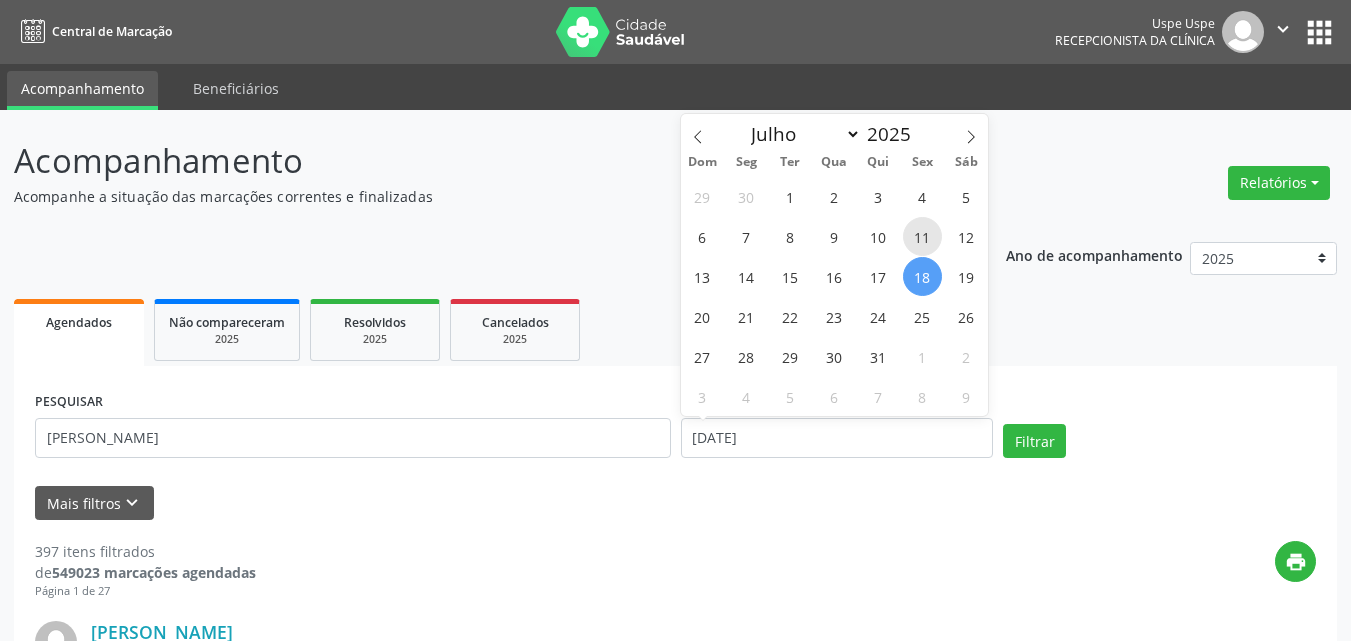 click on "11" at bounding box center [922, 236] 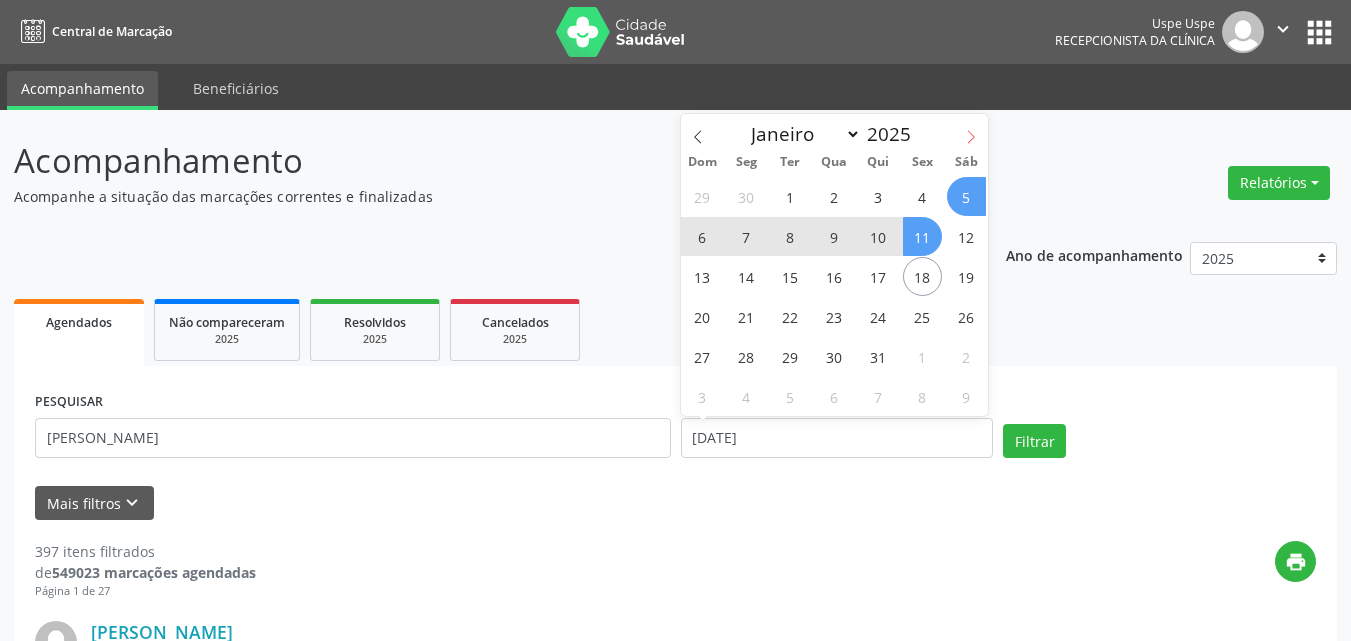 click at bounding box center (971, 131) 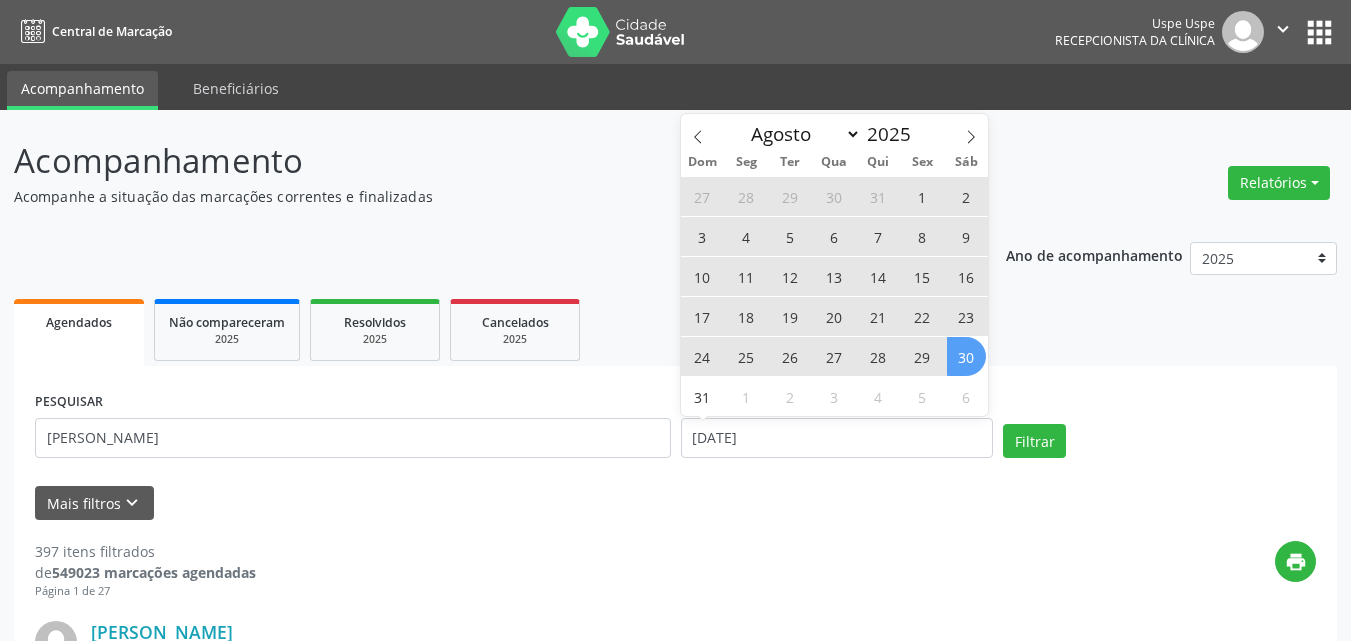 click on "30" at bounding box center [966, 356] 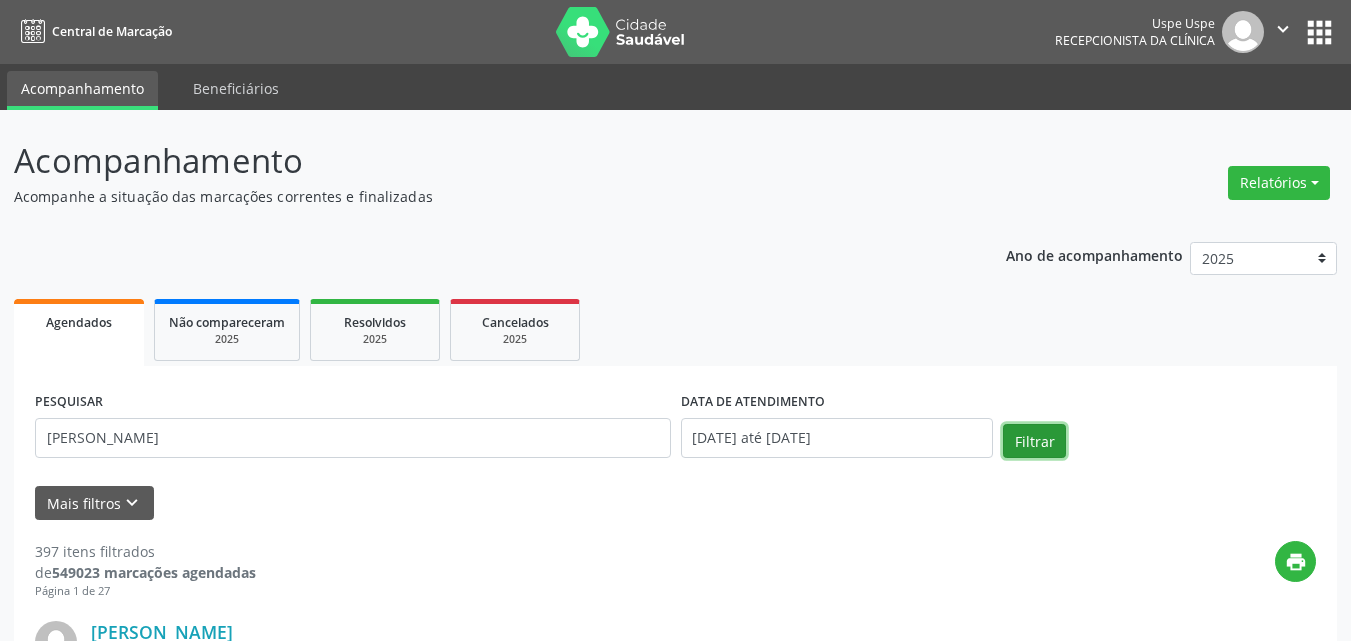 click on "Filtrar" at bounding box center (1034, 441) 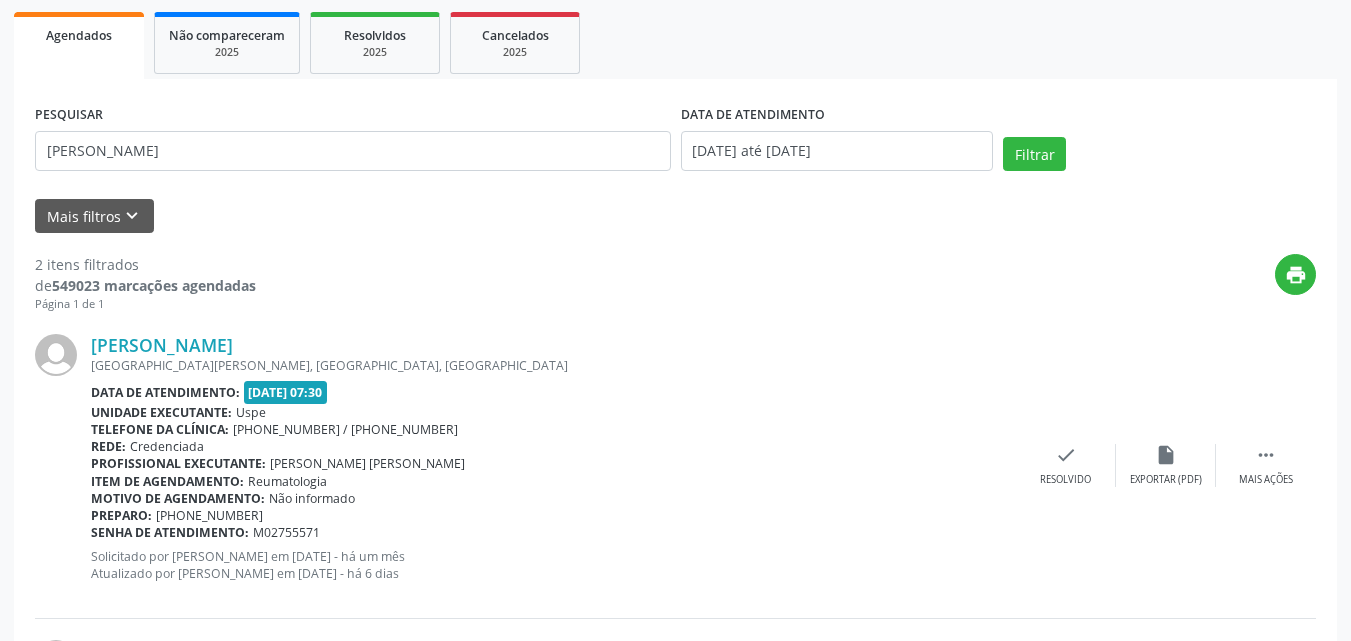 scroll, scrollTop: 87, scrollLeft: 0, axis: vertical 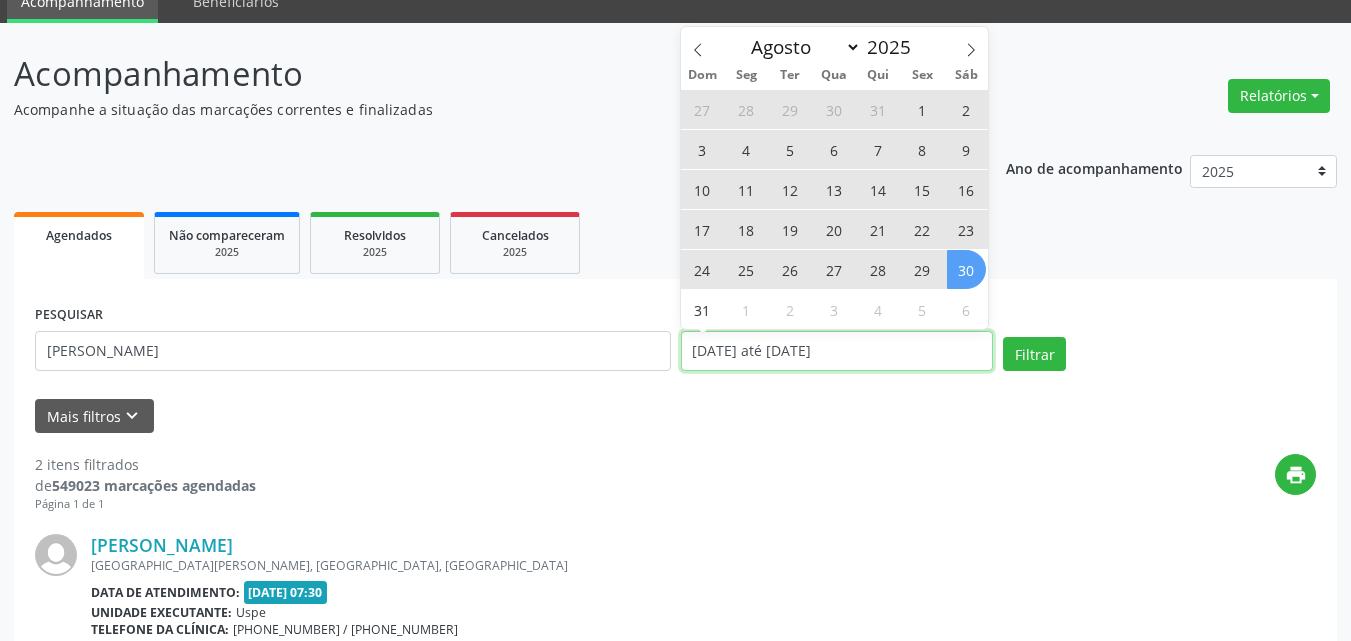 click on "[DATE] até [DATE]" at bounding box center (837, 351) 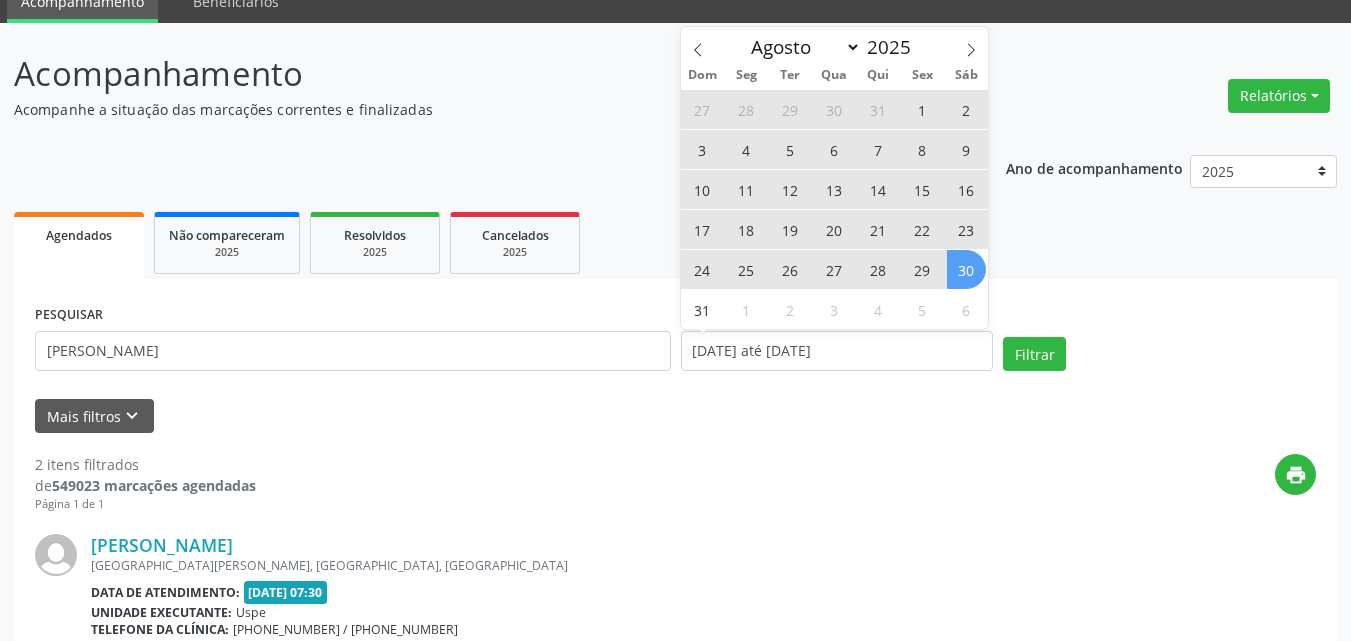 click on "1" at bounding box center [922, 109] 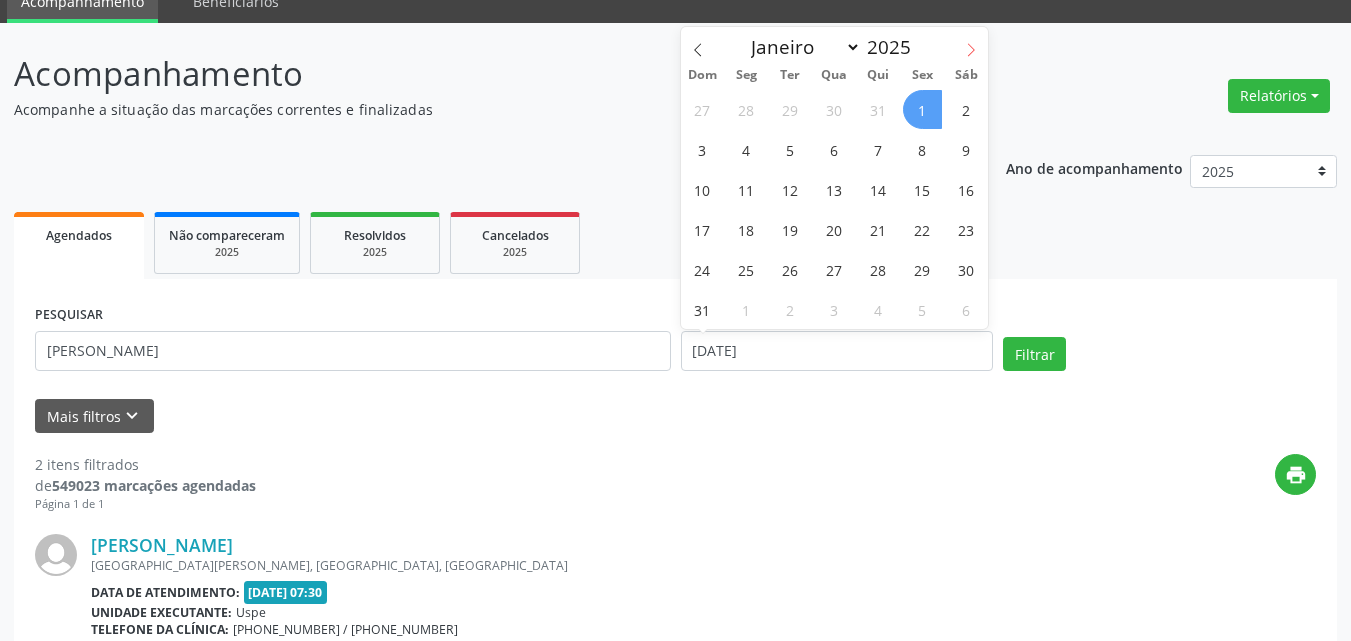 click at bounding box center [971, 44] 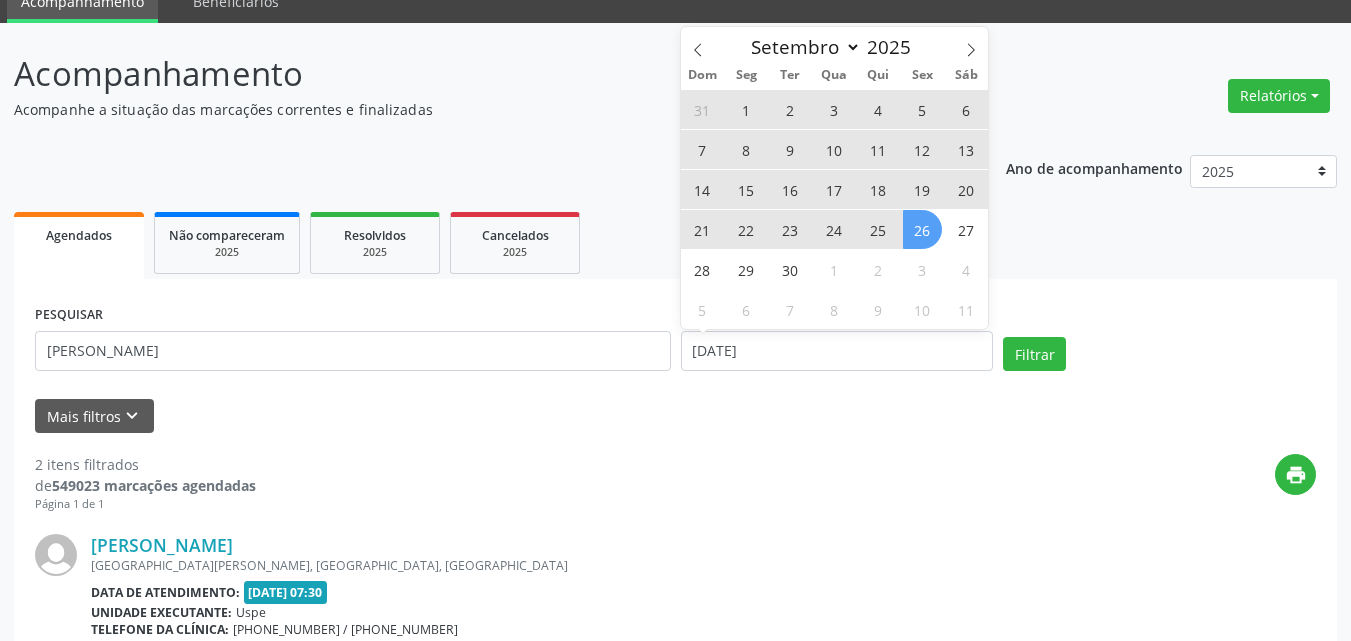 click on "26" at bounding box center [922, 229] 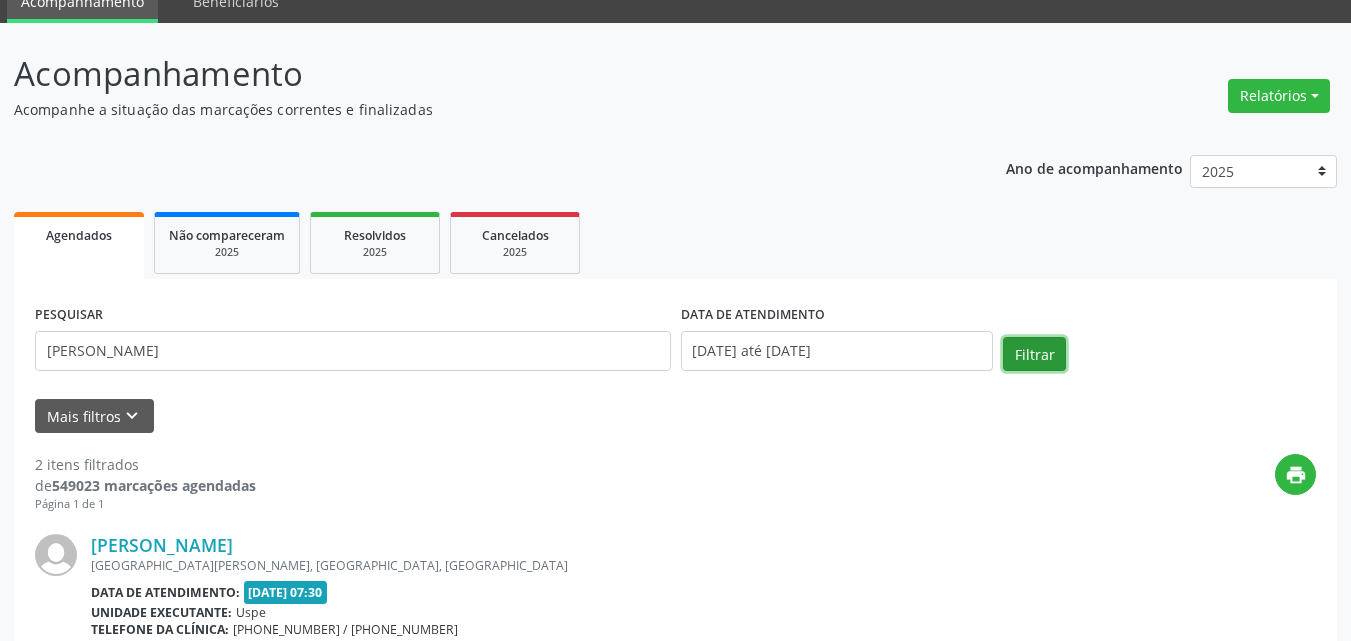click on "Filtrar" at bounding box center [1034, 354] 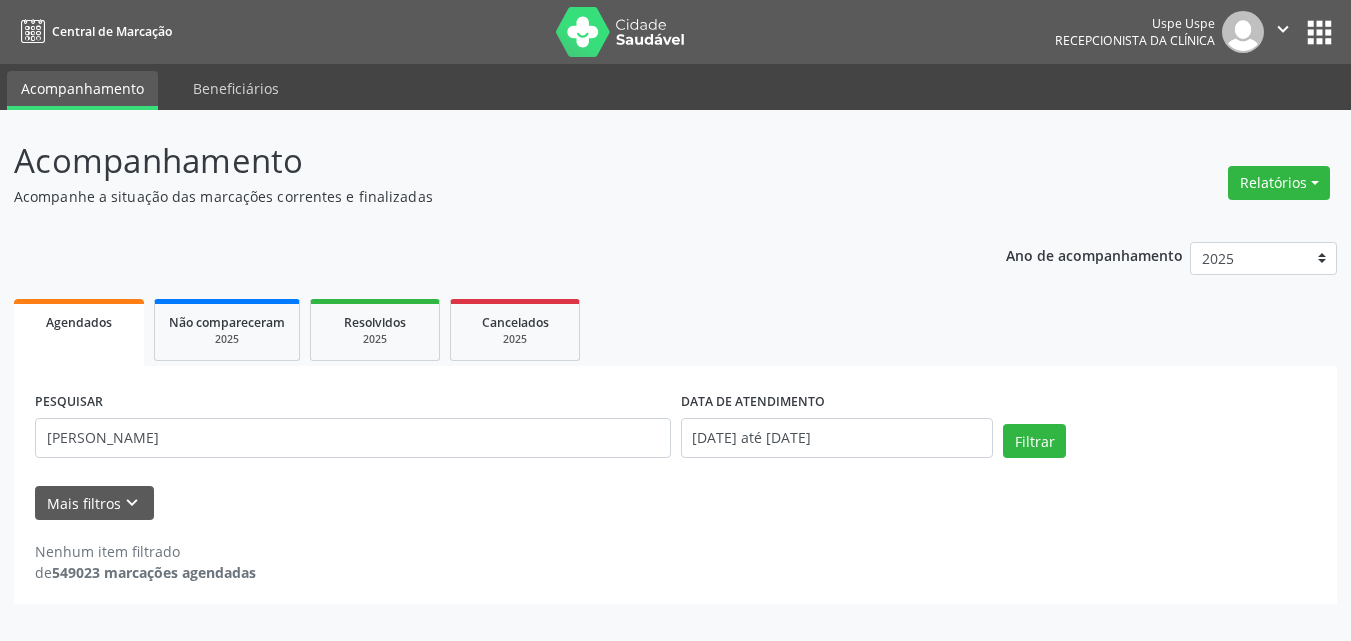 scroll, scrollTop: 0, scrollLeft: 0, axis: both 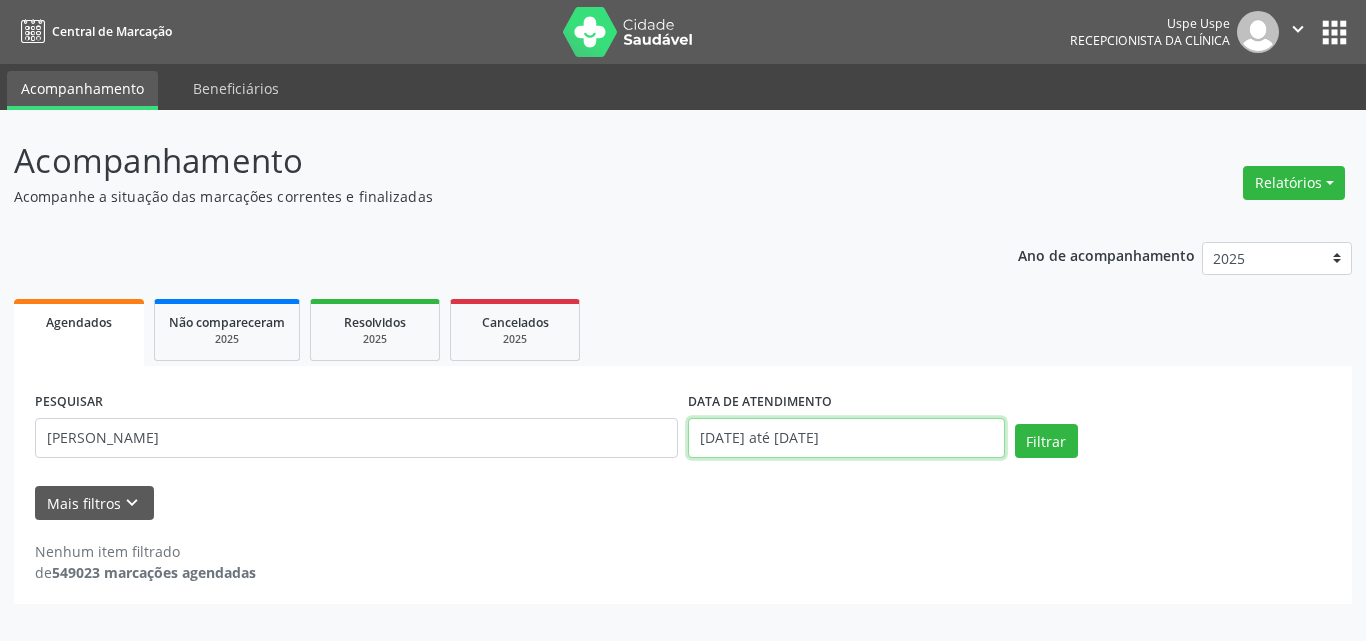click on "[DATE] até [DATE]" at bounding box center (846, 438) 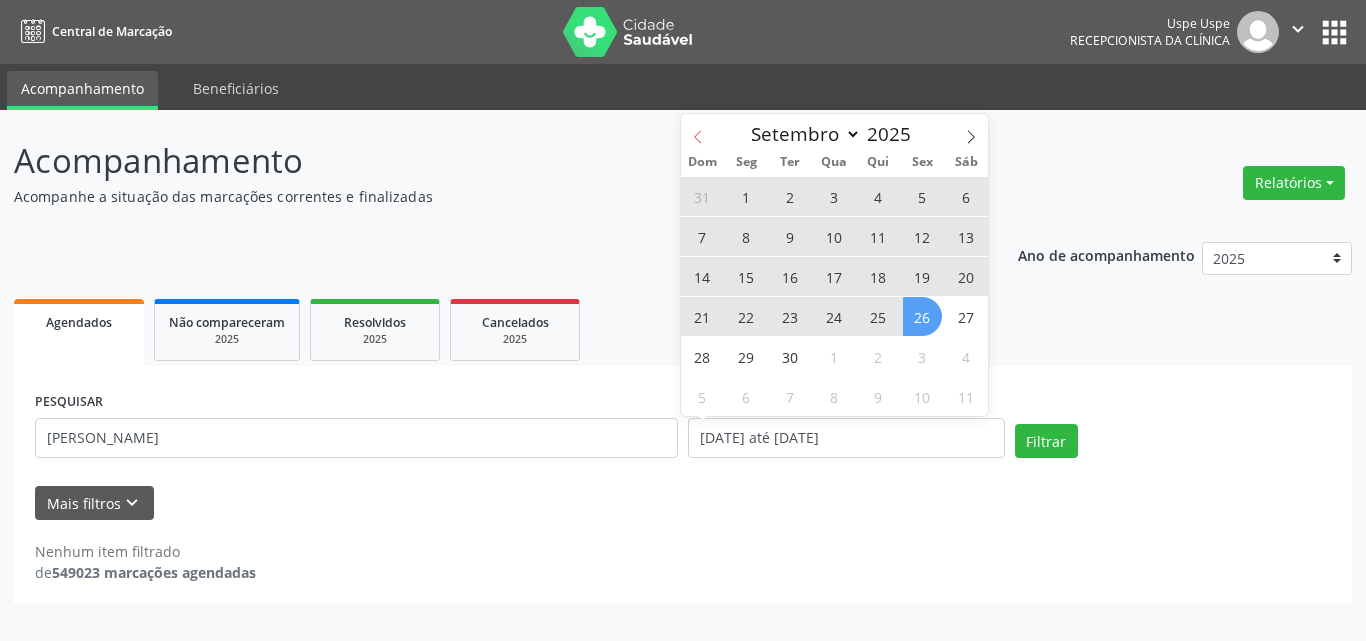 click 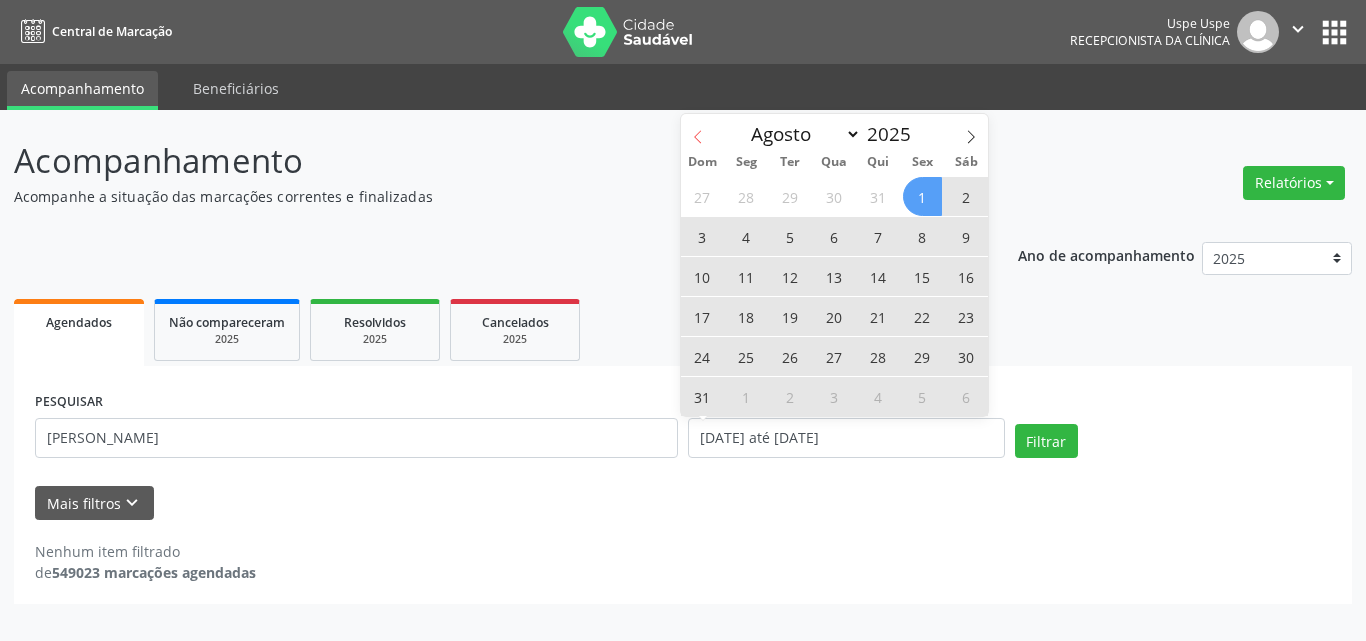 click 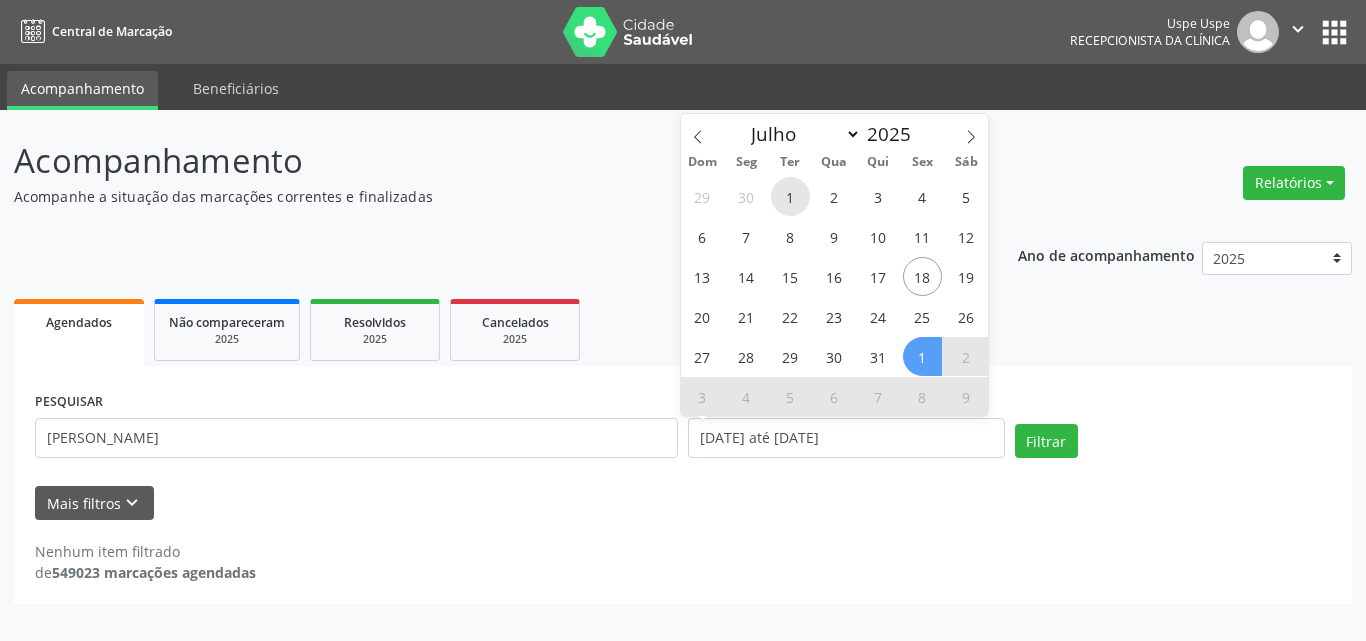 click on "1" at bounding box center [790, 196] 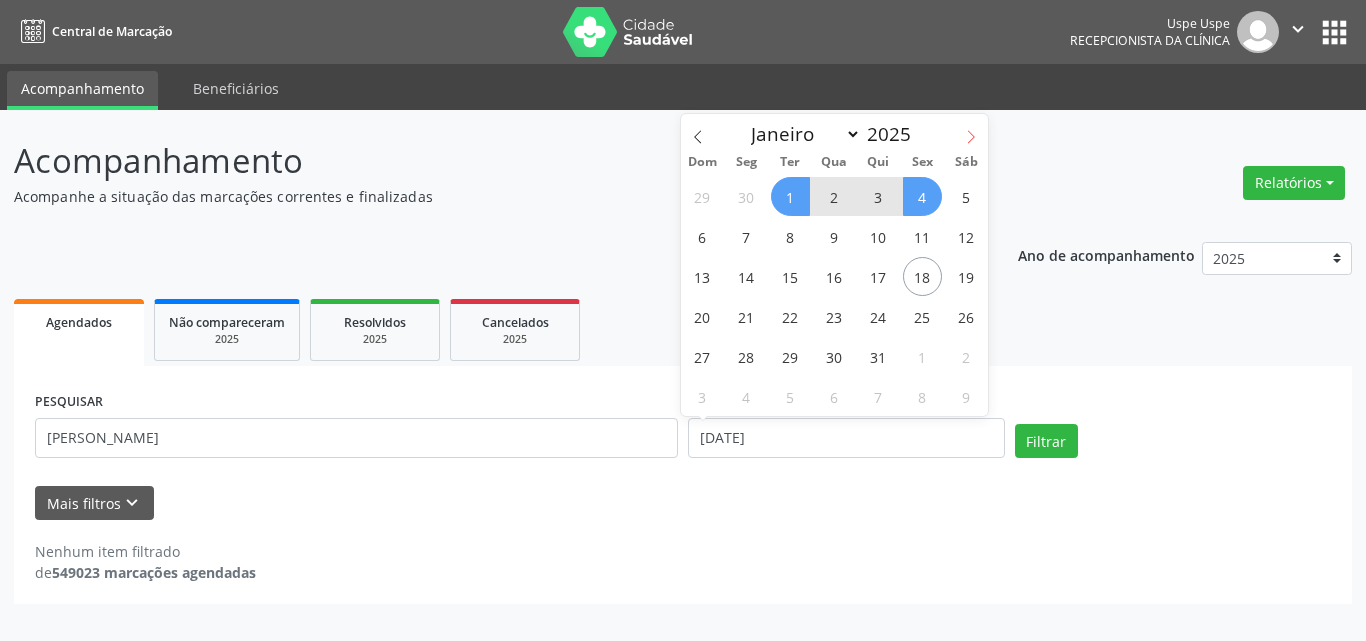 click 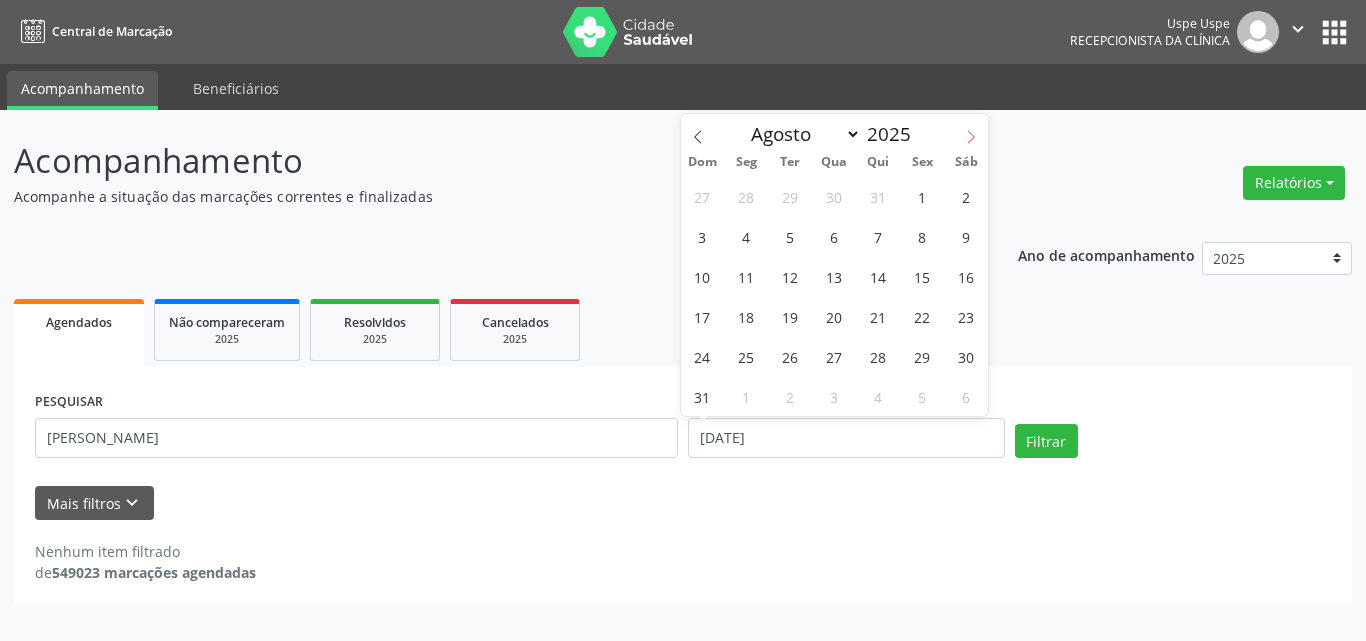 click 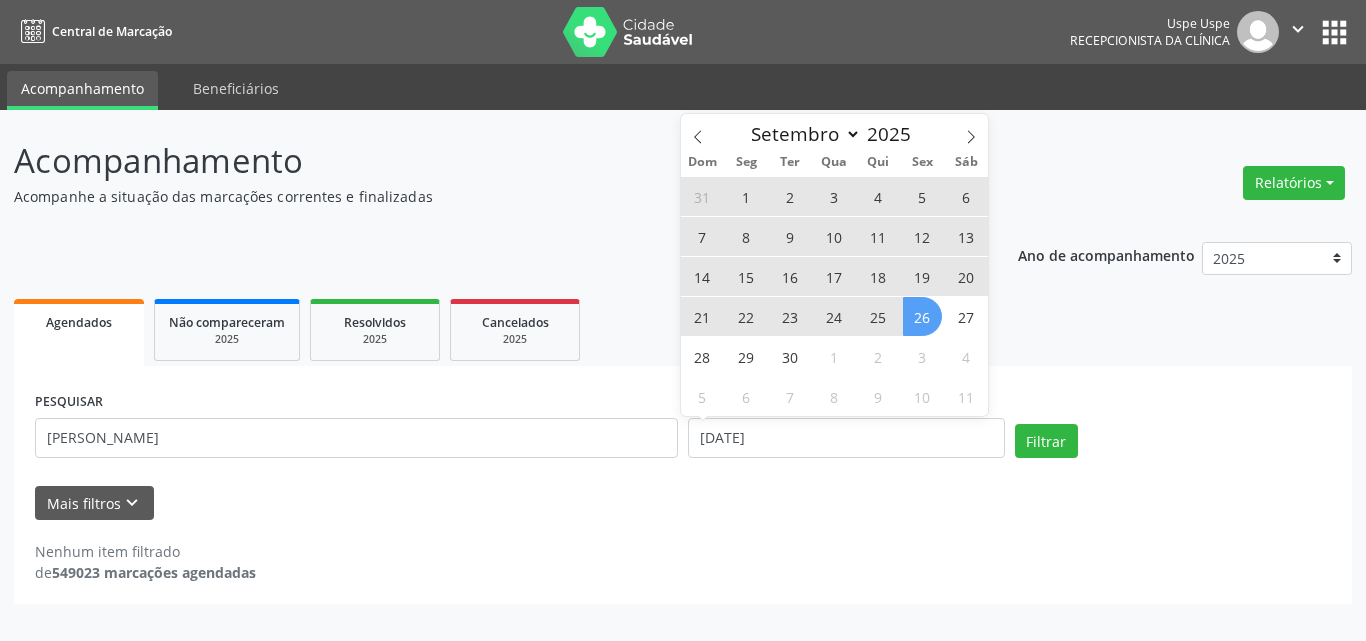 click on "26" at bounding box center (922, 316) 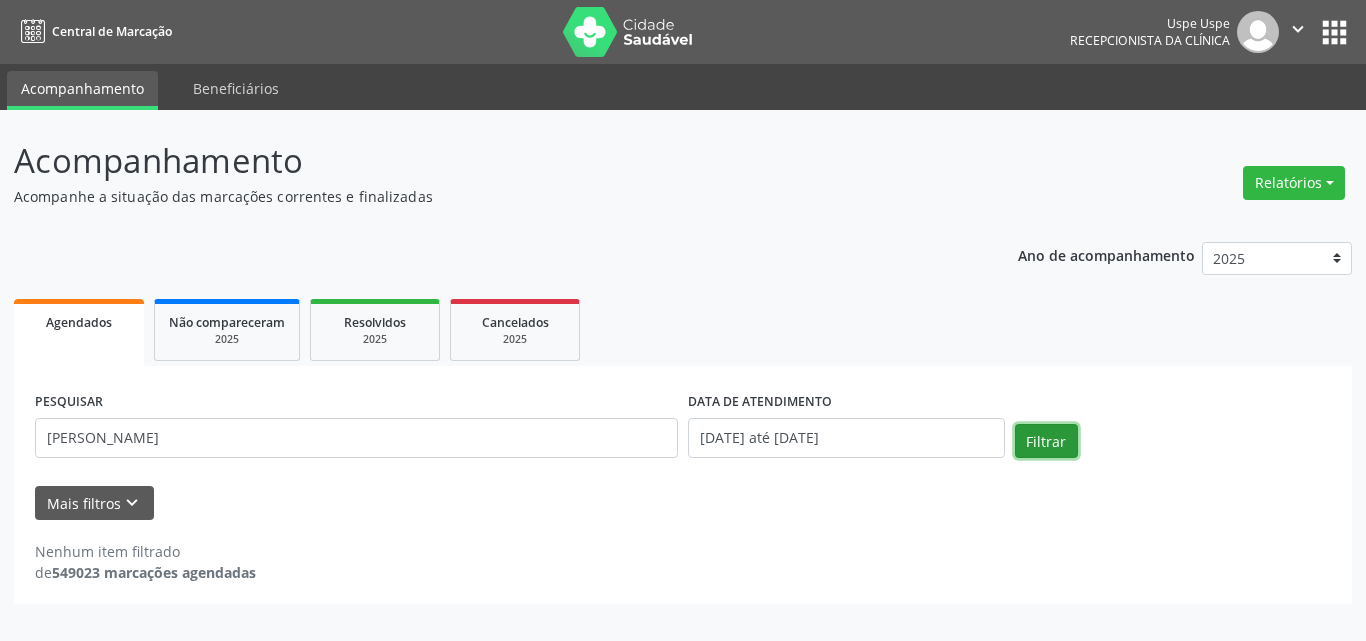click on "Filtrar" at bounding box center (1046, 441) 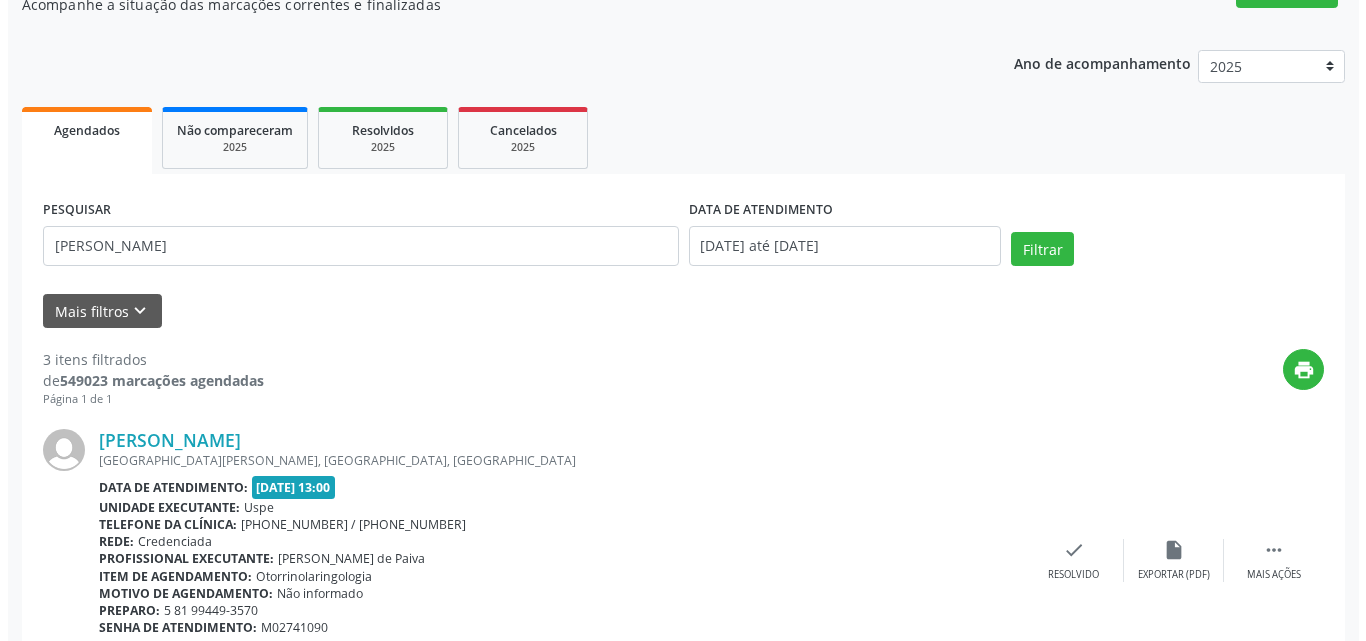 scroll, scrollTop: 0, scrollLeft: 0, axis: both 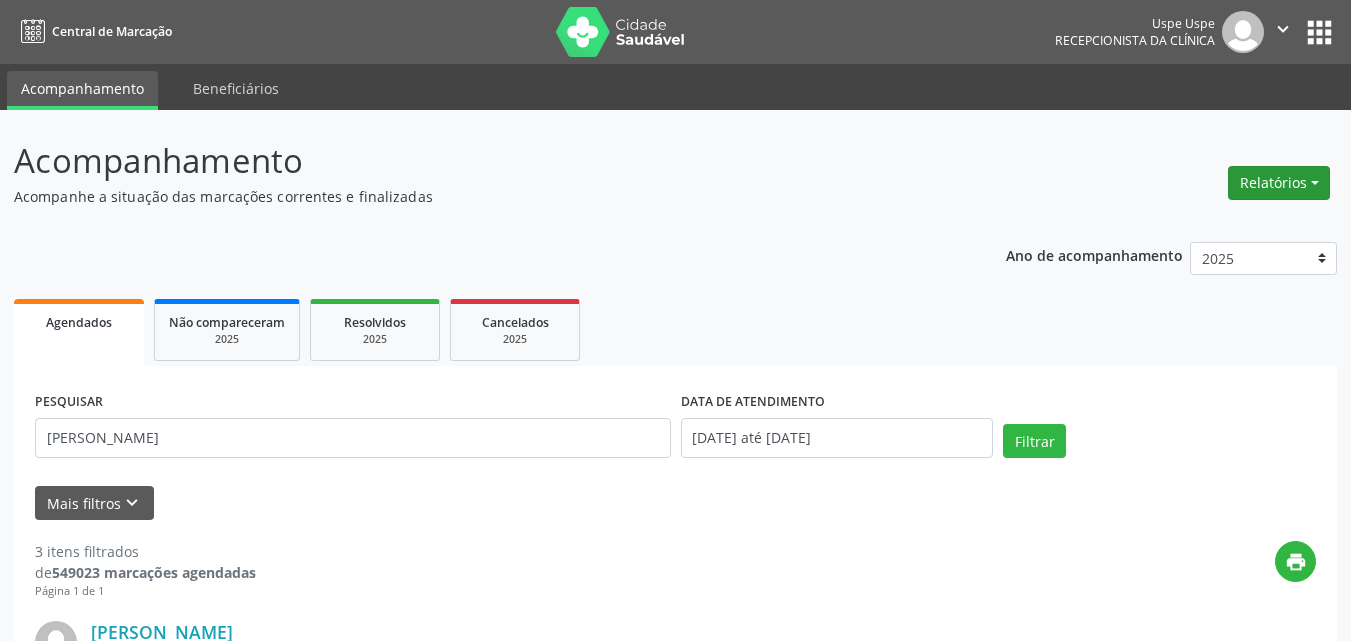 click on "Relatórios" at bounding box center (1279, 183) 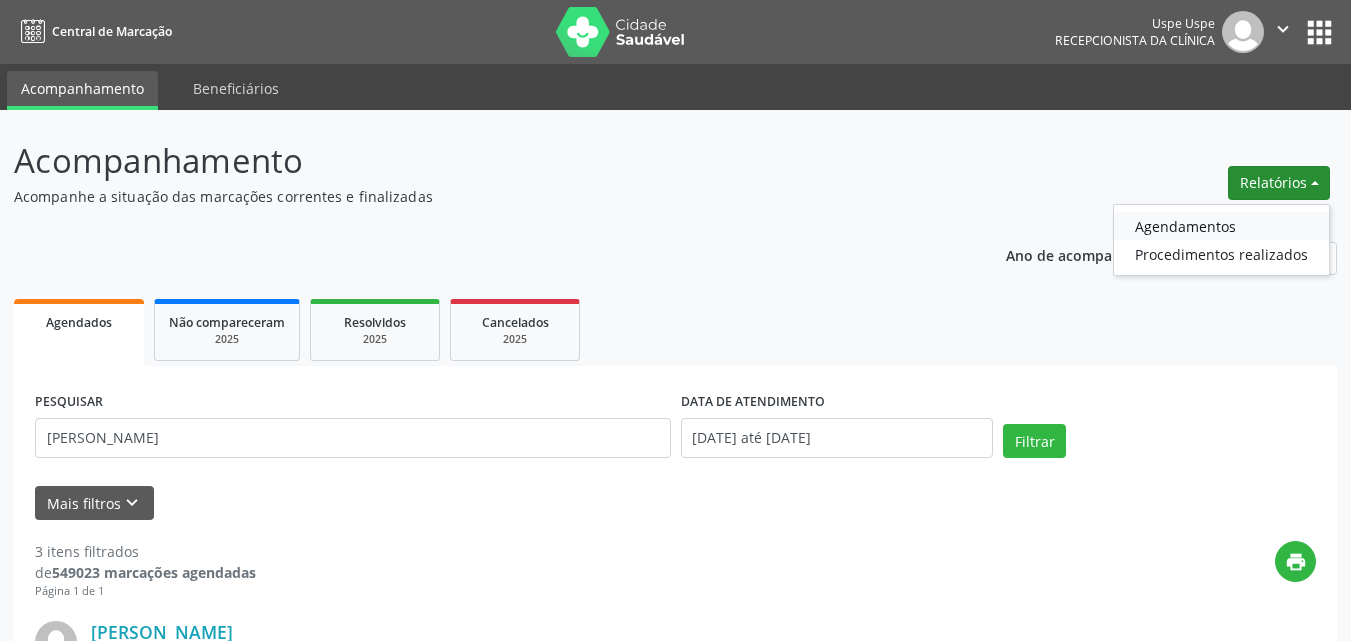 click on "Agendamentos" at bounding box center (1221, 226) 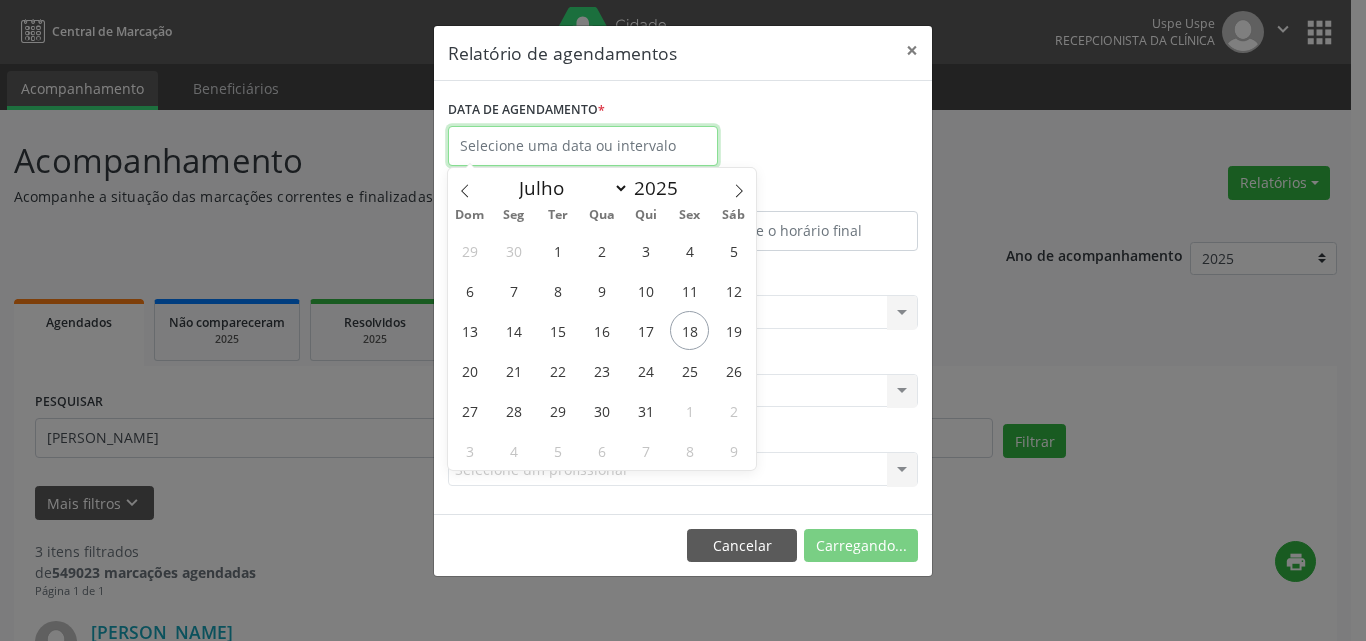 click at bounding box center (583, 146) 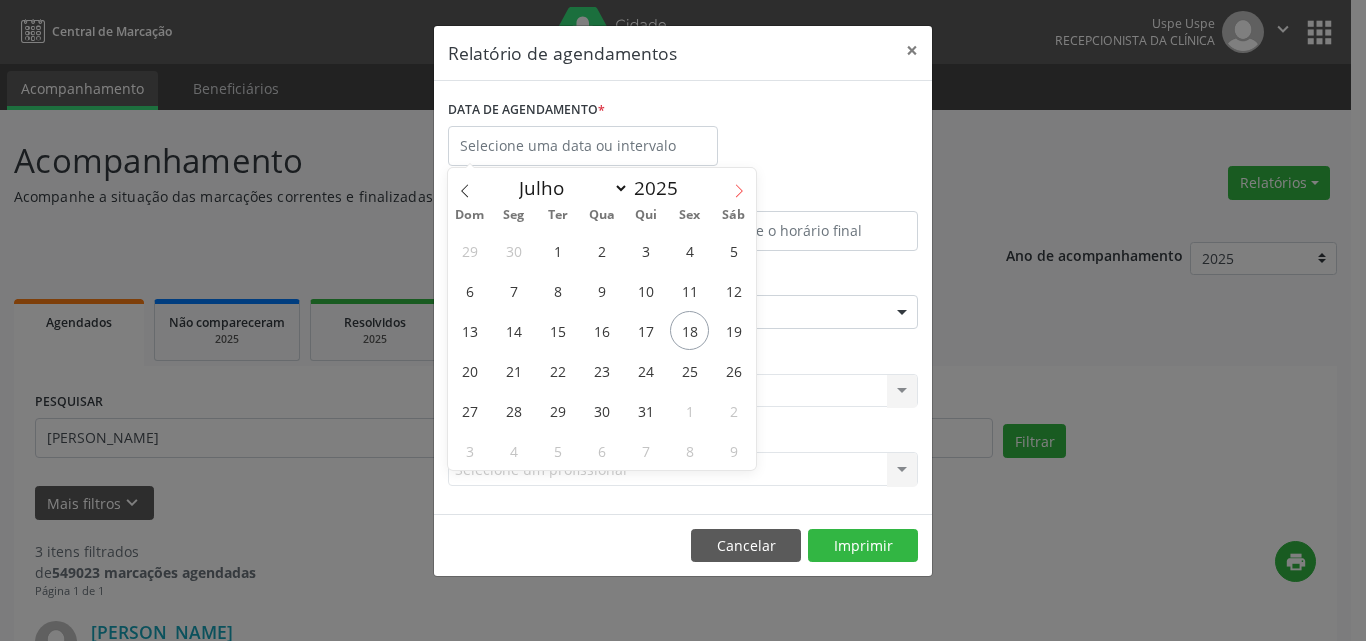 click 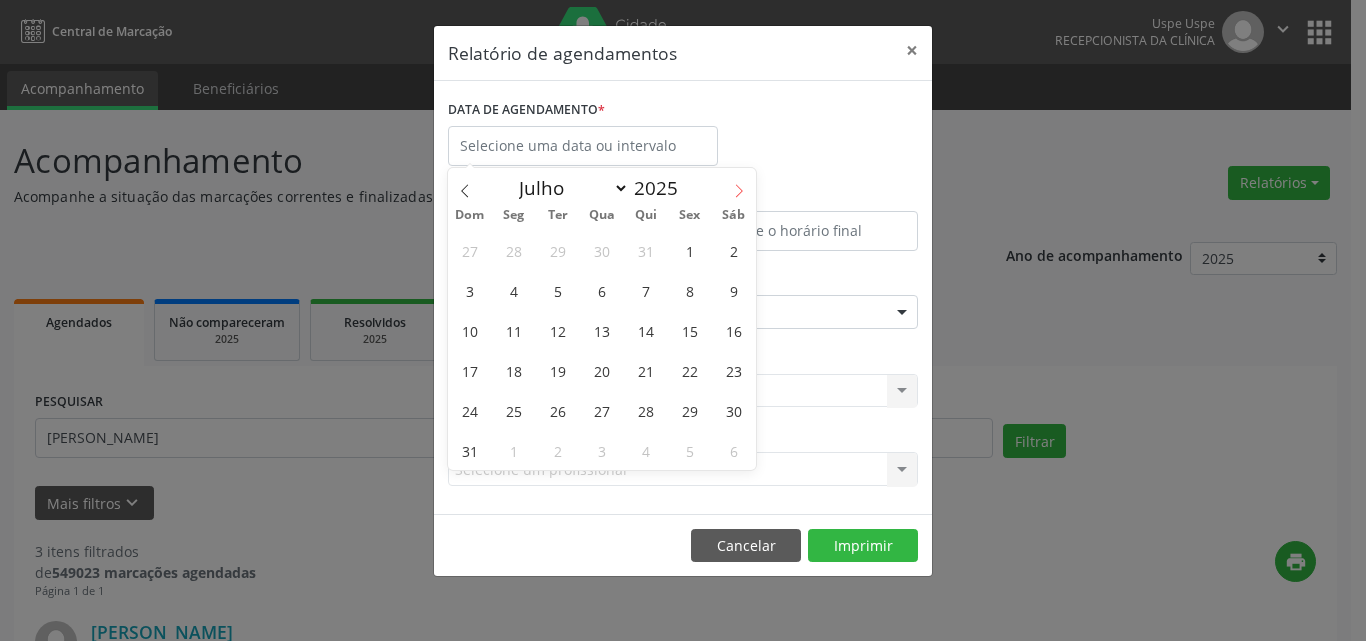 select on "7" 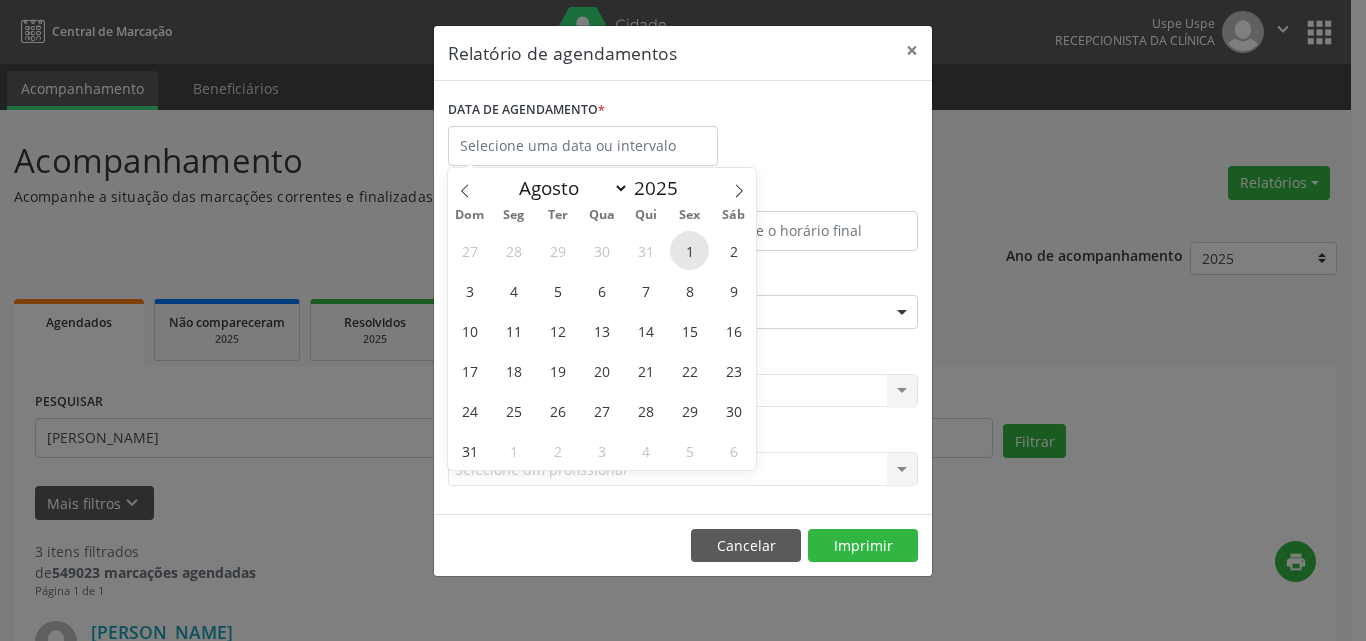 click on "1" at bounding box center (689, 250) 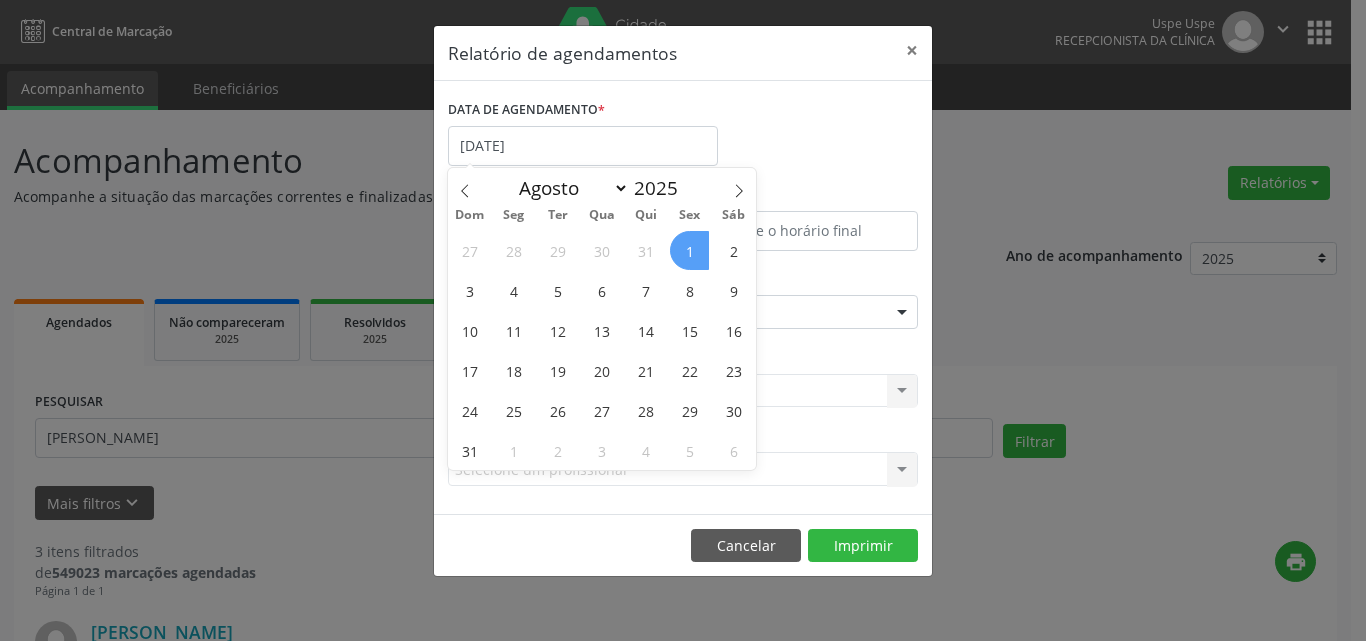 click on "1" at bounding box center (689, 250) 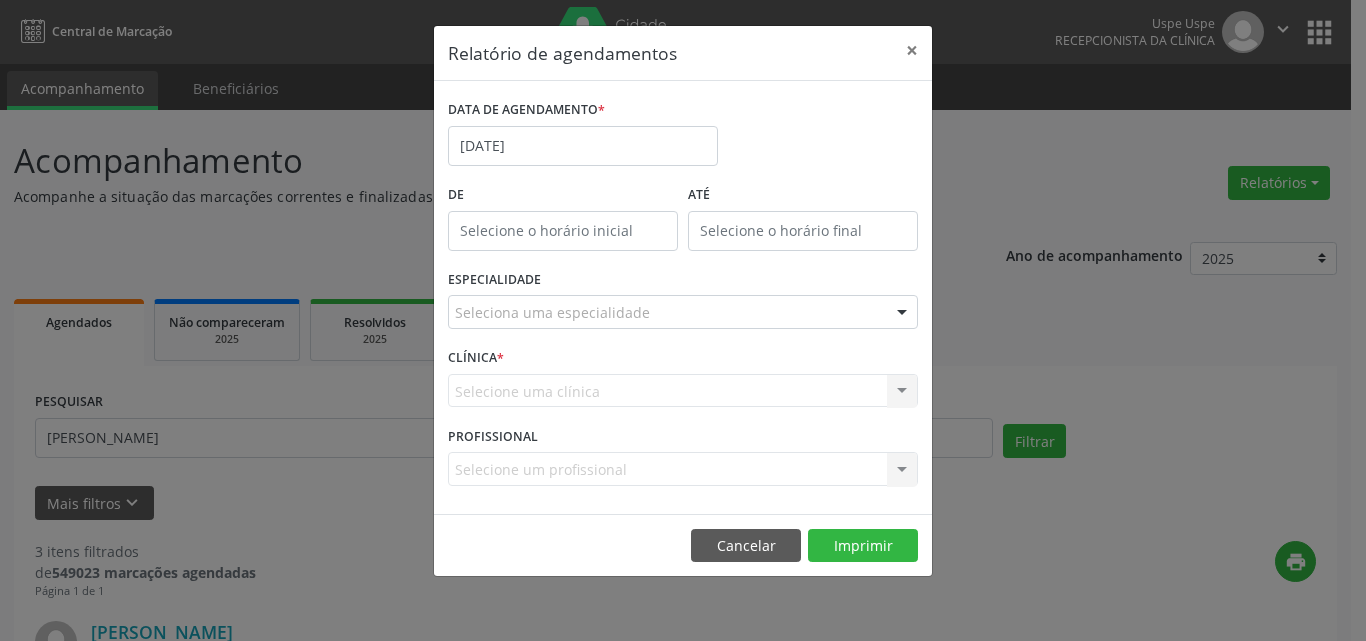 type on "12:00" 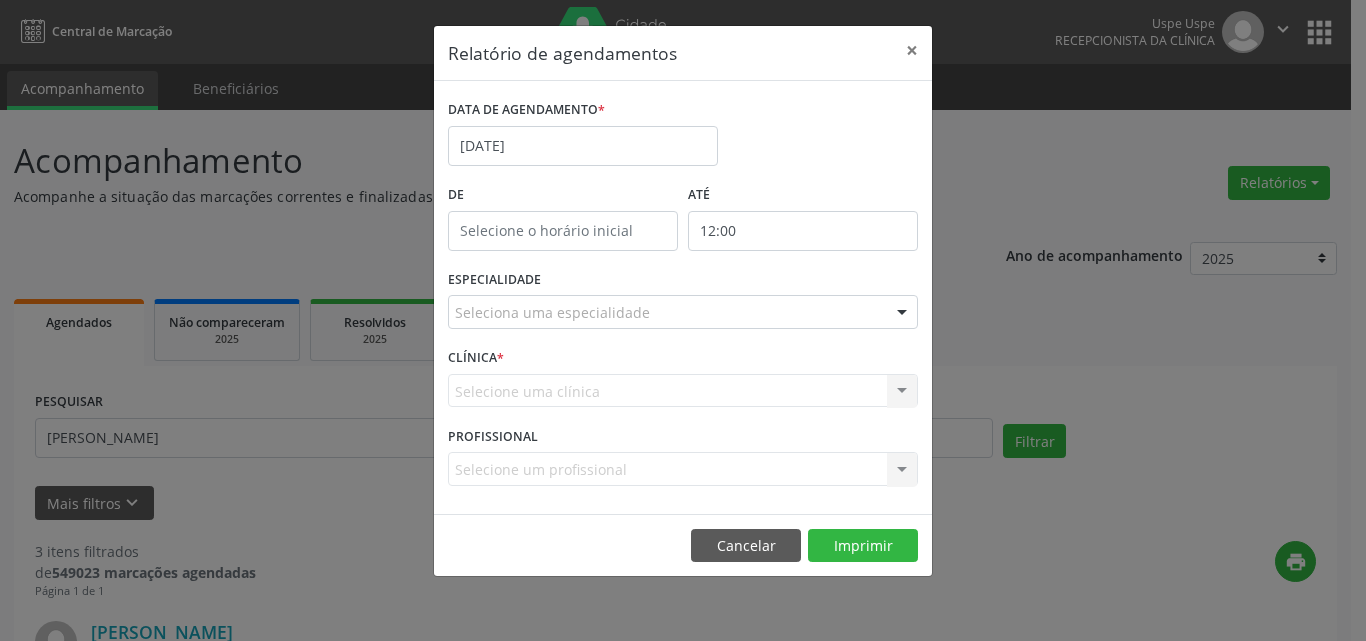 click on "12:00" at bounding box center (803, 231) 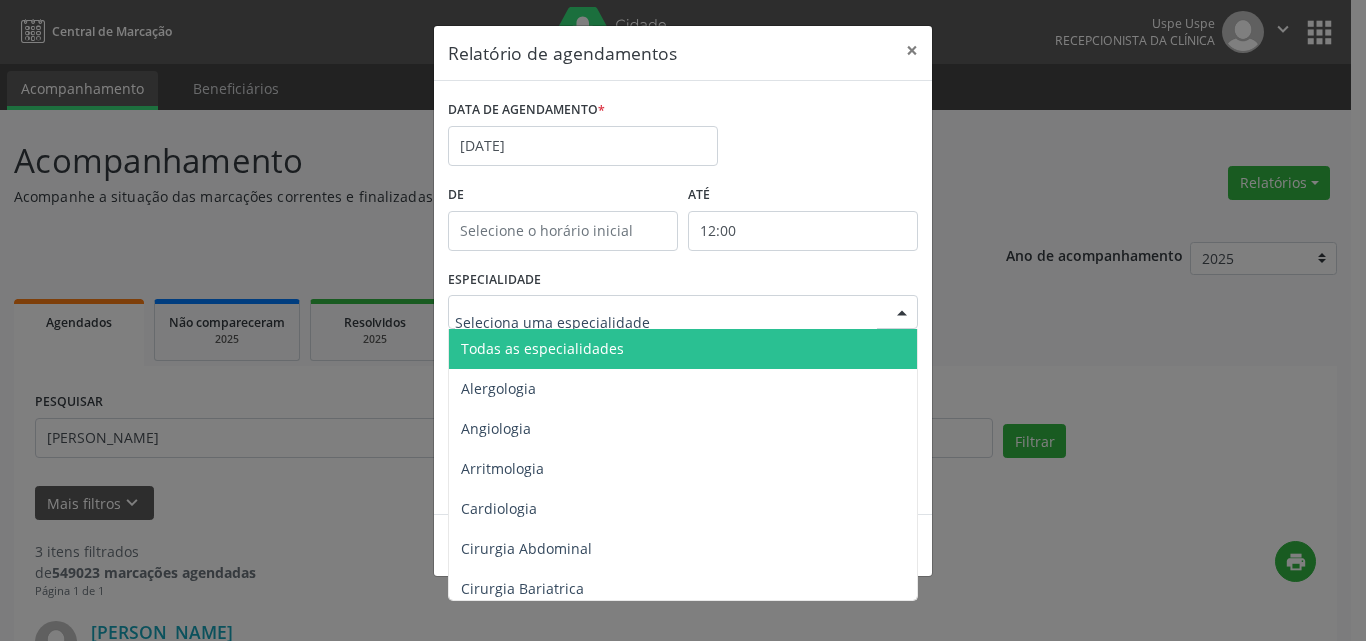 click on "Todas as especialidades" at bounding box center (542, 348) 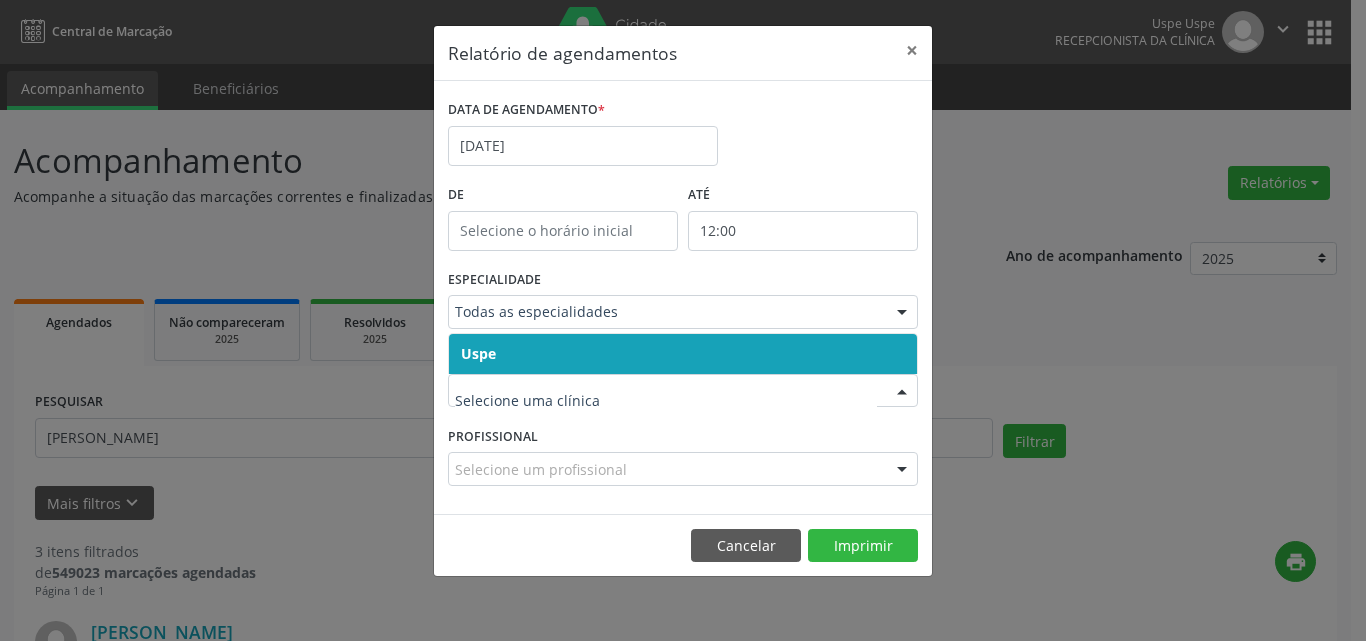 click on "Uspe" at bounding box center [683, 354] 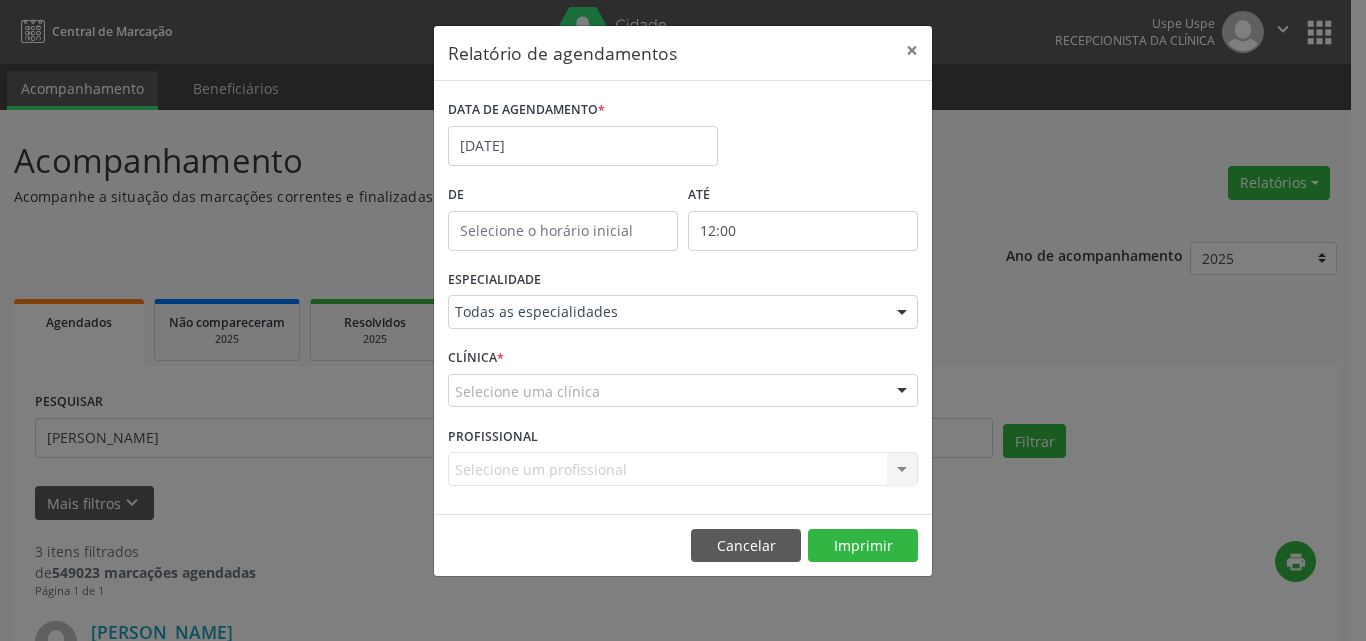 click on "CLÍNICA
*
Selecione uma clínica
Uspe
Nenhum resultado encontrado para: "   "
Não há nenhuma opção para ser exibida." at bounding box center [683, 382] 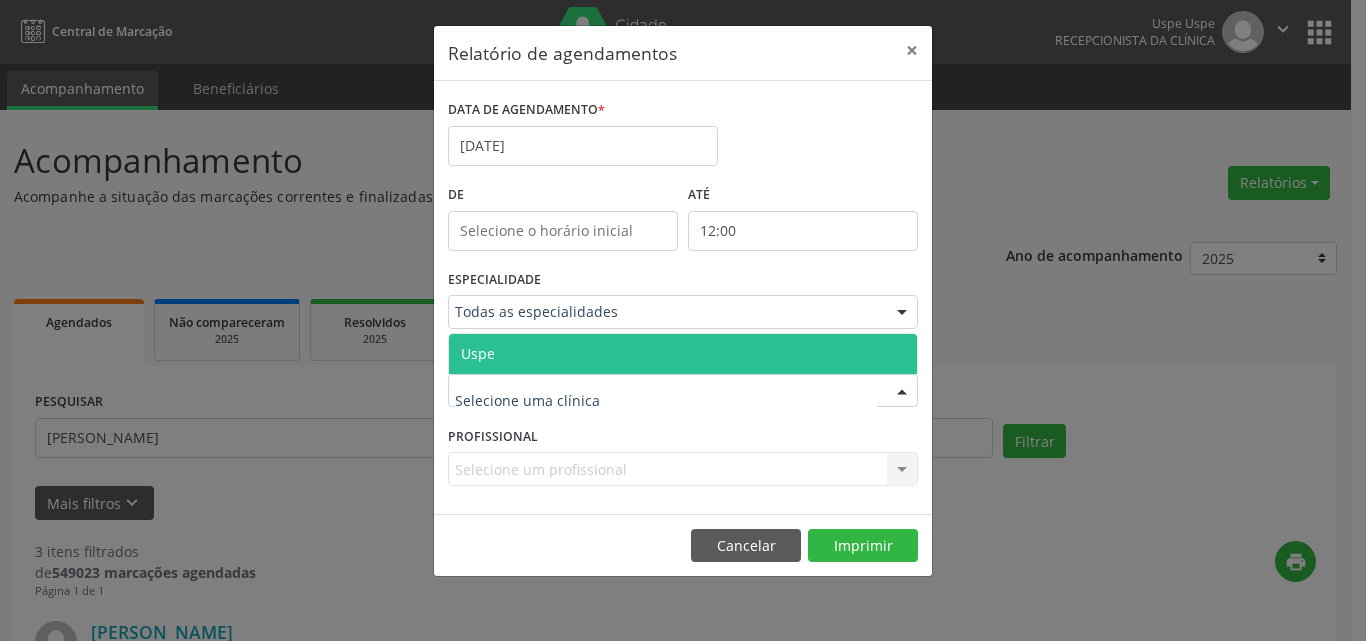 click on "Uspe" at bounding box center [683, 354] 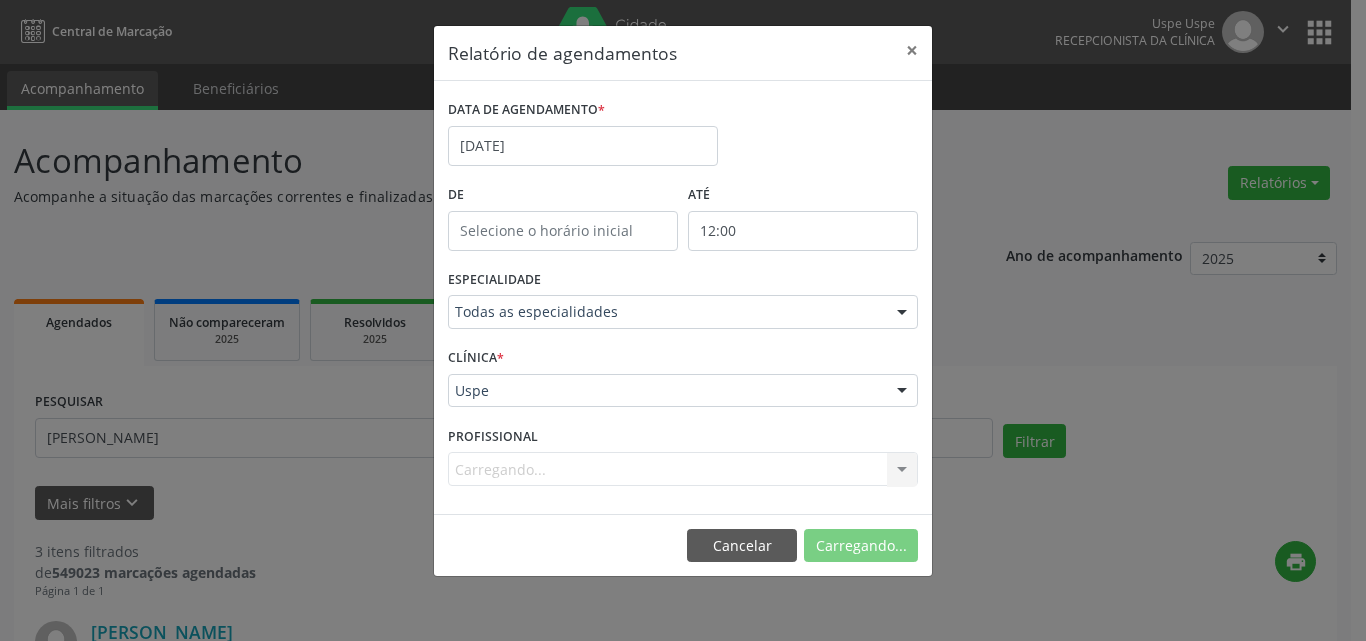 click on "Carregando...
Todos os profissionais   Aderaldo [PERSON_NAME] [PERSON_NAME]   [PERSON_NAME]   [PERSON_NAME]   [PERSON_NAME]   [PERSON_NAME]   [PERSON_NAME]   [PERSON_NAME]   [PERSON_NAME] | Dor Geral   [PERSON_NAME][DATE]   [PERSON_NAME][DATE]   [PERSON_NAME]   [PERSON_NAME] e [PERSON_NAME] - [PERSON_NAME] - Mão   [PERSON_NAME]   [PERSON_NAME]   [PERSON_NAME] - [PERSON_NAME]   [PERSON_NAME] de Paiva   [PERSON_NAME] e [PERSON_NAME]   [PERSON_NAME]   [PERSON_NAME]   [PERSON_NAME] Callou de [PERSON_NAME] Pires de Gouveia   [PERSON_NAME]" at bounding box center [683, 469] 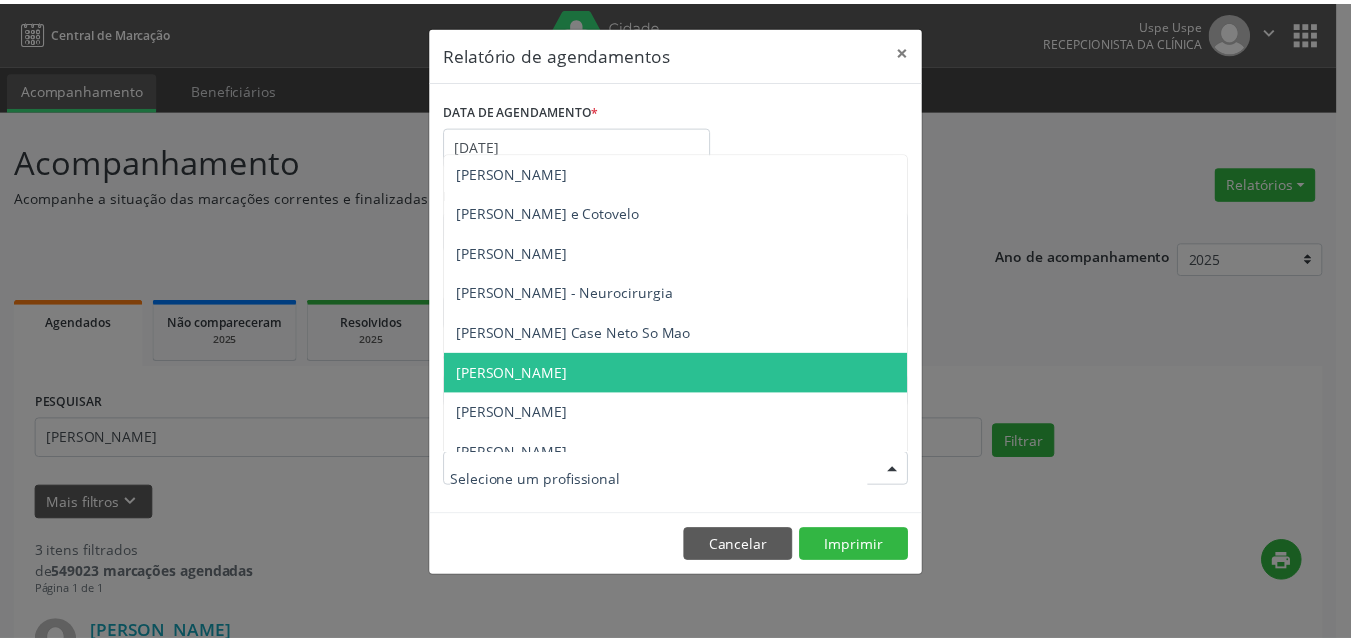 scroll, scrollTop: 3100, scrollLeft: 0, axis: vertical 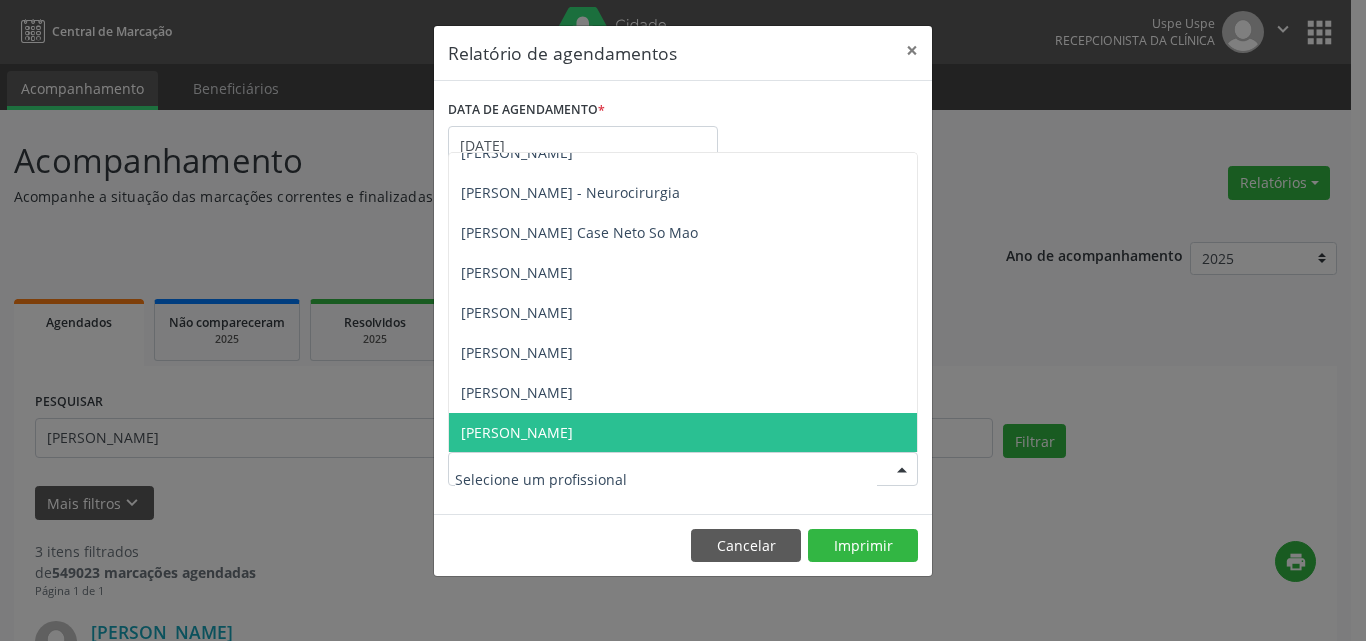 click on "[PERSON_NAME]" at bounding box center [517, 432] 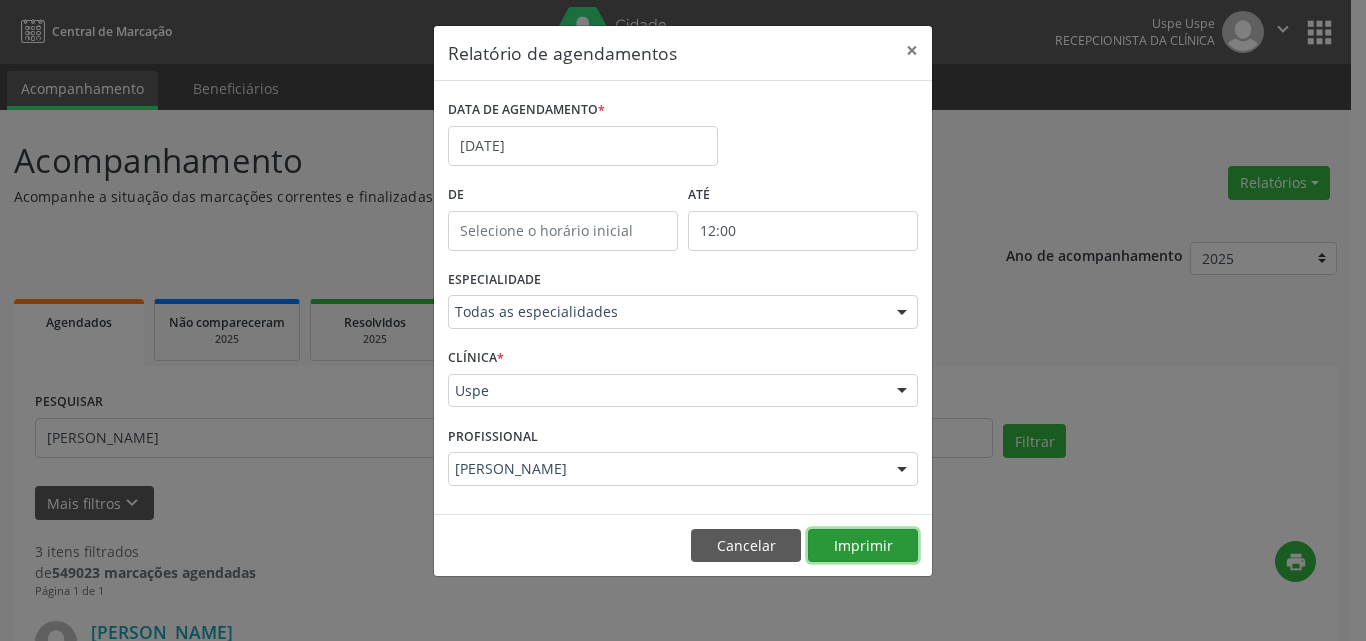 click on "Imprimir" at bounding box center [863, 546] 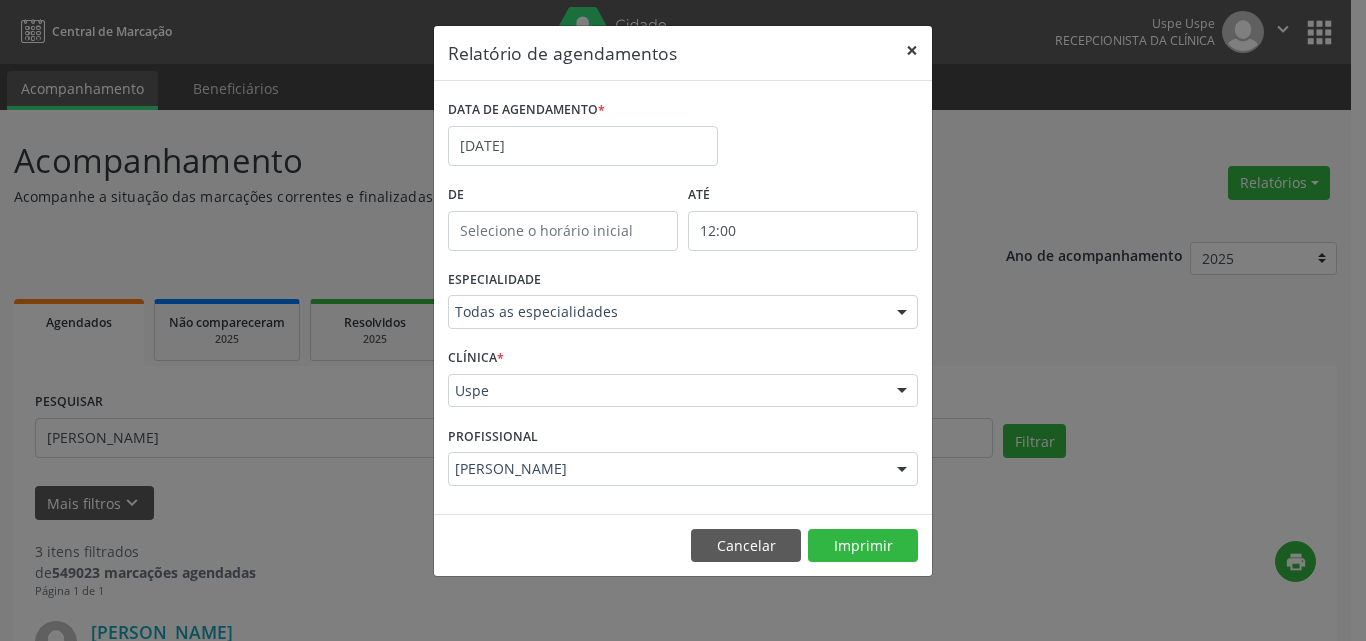 click on "×" at bounding box center (912, 50) 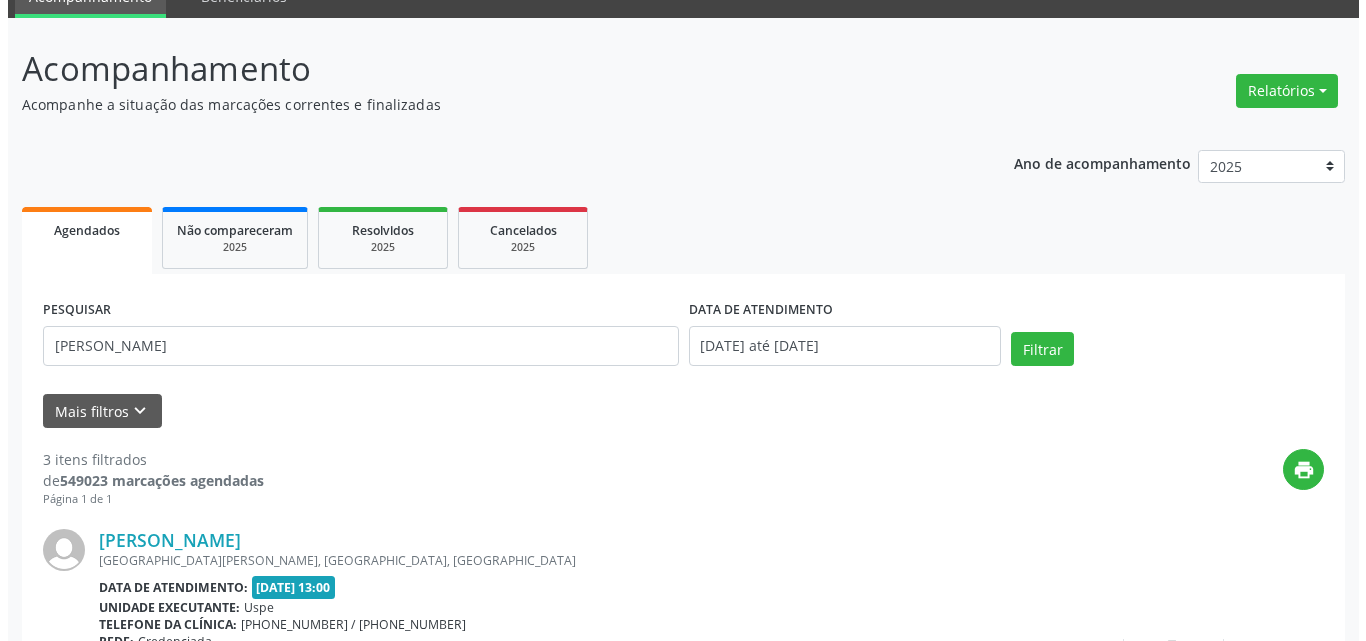 scroll, scrollTop: 0, scrollLeft: 0, axis: both 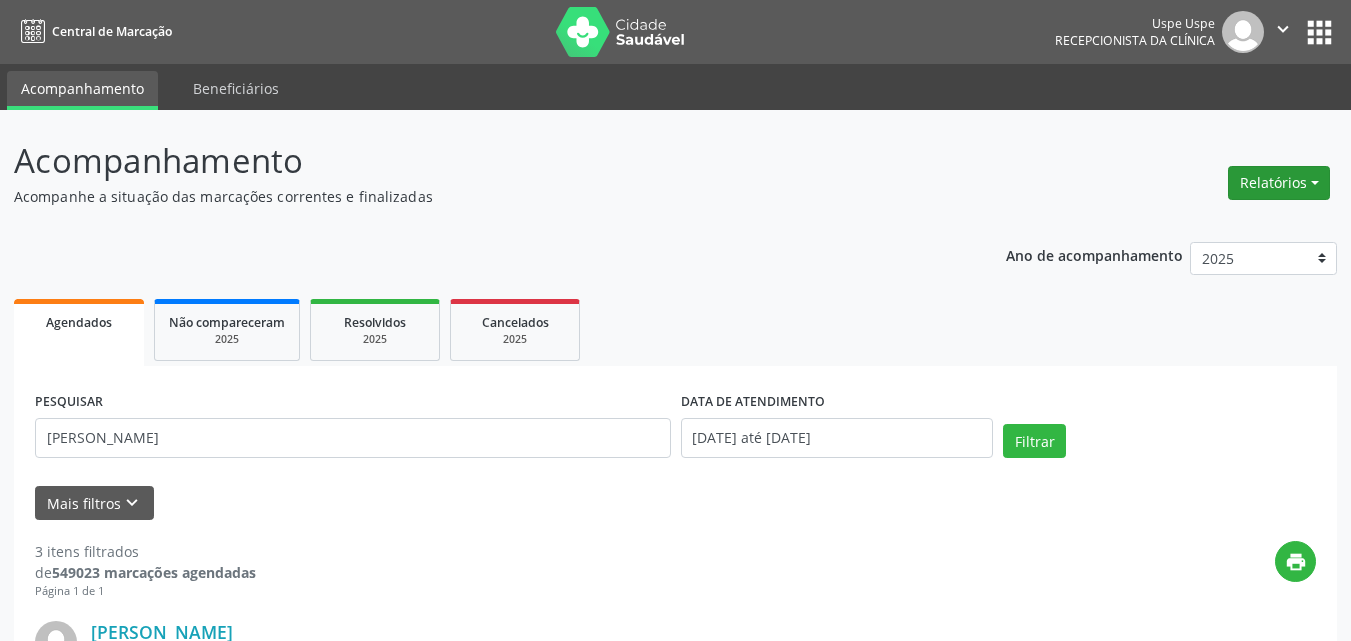 click on "Relatórios" at bounding box center [1279, 183] 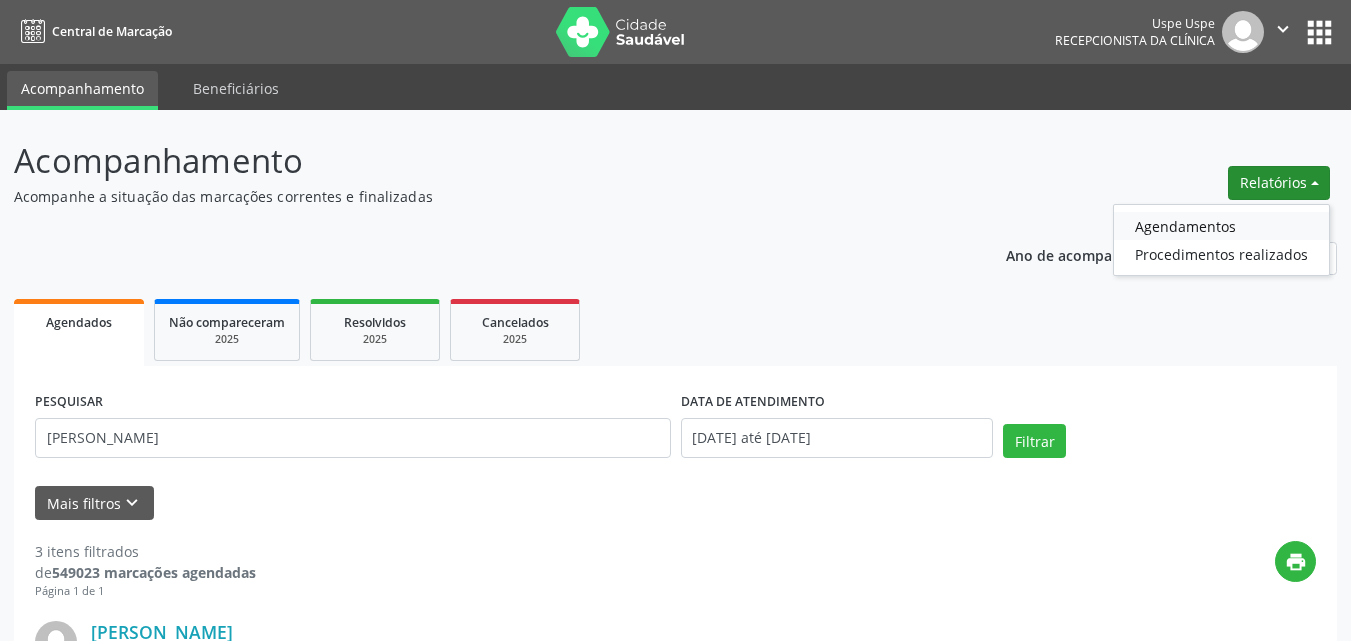click on "Agendamentos" at bounding box center (1221, 226) 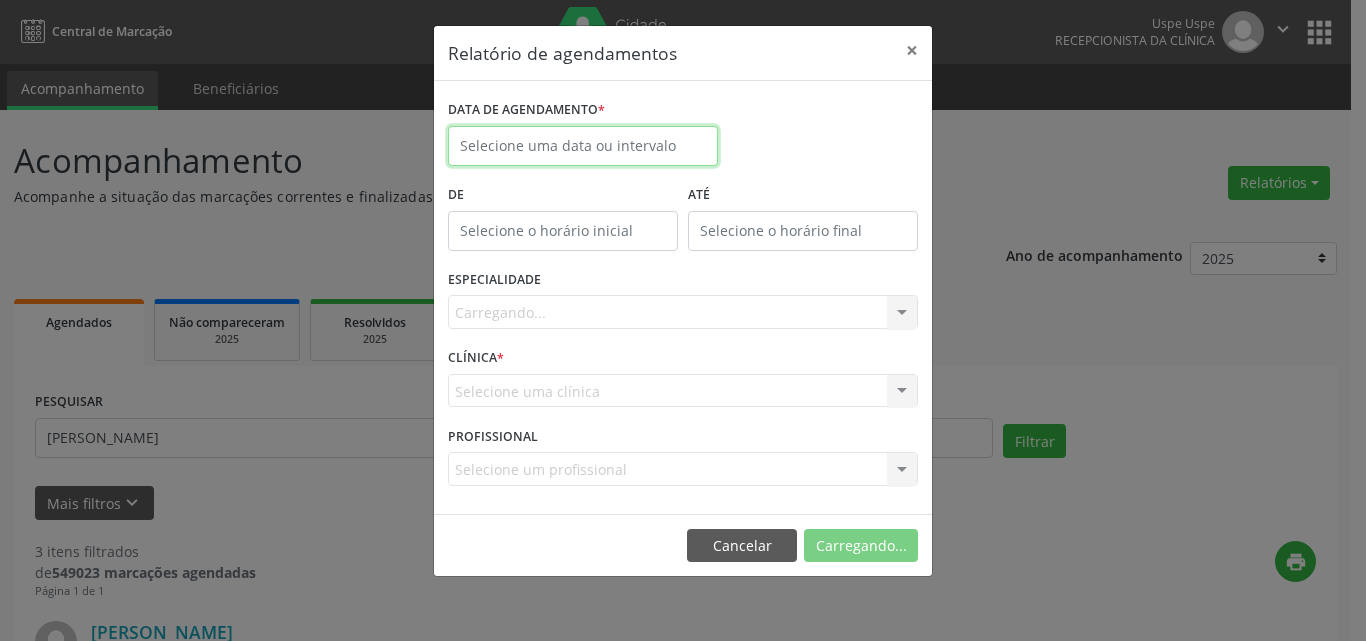 click on "Central de Marcação
Uspe Uspe
Recepcionista da clínica

Configurações
Sair
apps
Acompanhamento
Beneficiários
Acompanhamento
Acompanhe a situação das marcações correntes e finalizadas
Relatórios
Agendamentos
Procedimentos realizados
Ano de acompanhamento
2025 2024 2023 2022 2021   Agendados   Não compareceram
2025
Resolvidos
2025
Cancelados
2025
PESQUISAR
[PERSON_NAME] de Azev
DATA DE ATENDIMENTO
[DATE] até [DATE]
Filtrar
UNIDADE EXECUTANTE
Selecione uma unidade
Todos as unidades   Uspe
Nenhum resultado encontrado para: "   "
Não há nenhuma opção para ser exibida.
PROFISSIONAL EXECUTANTE
"" at bounding box center [683, 320] 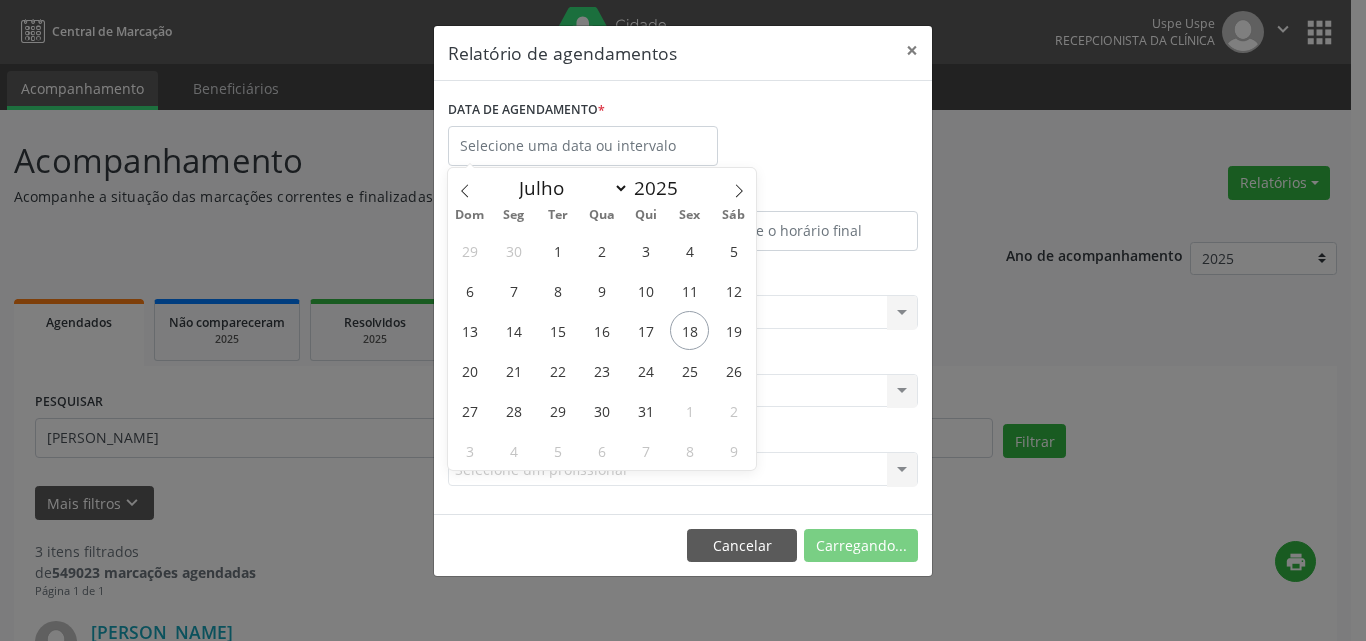 click on "Janeiro Fevereiro Março Abril Maio Junho Julho Agosto Setembro Outubro Novembro [DATE]
Dom Seg Ter Qua Qui Sex Sáb
29 30 1 2 3 4 5 6 7 8 9 10 11 12 13 14 15 16 17 18 19 20 21 22 23 24 25 26 27 28 29 30 31 1 2 3 4 5 6 7 8 9" at bounding box center (602, 319) 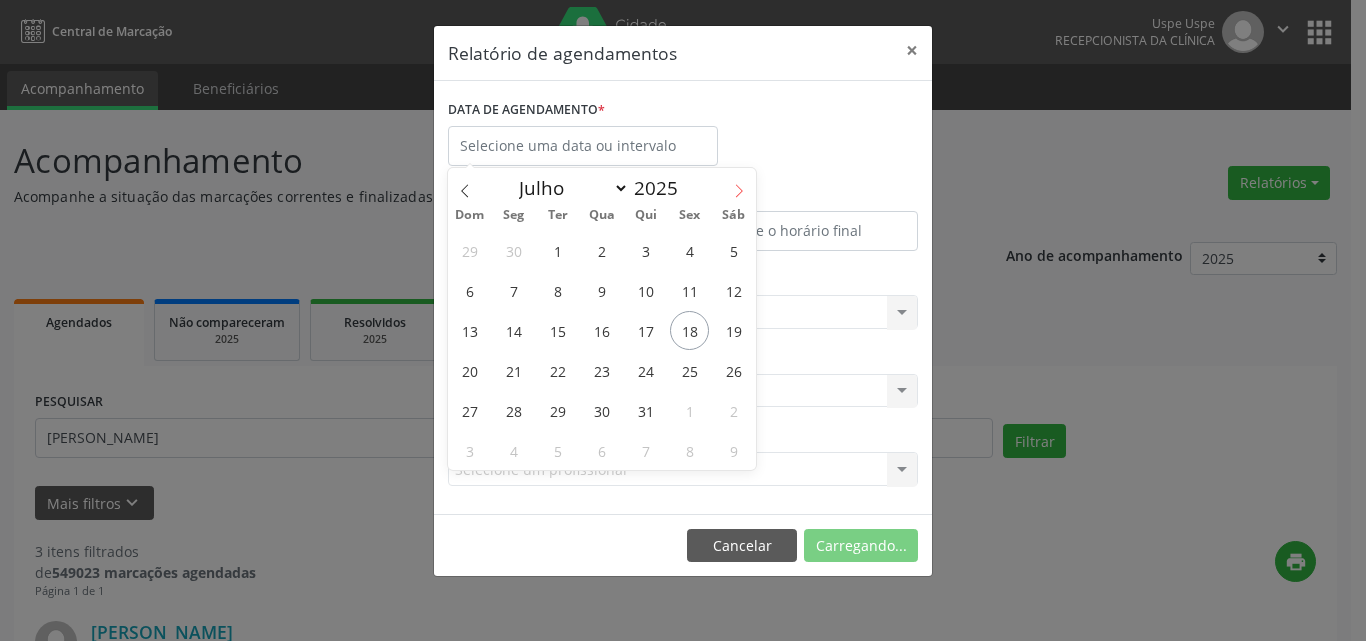 click 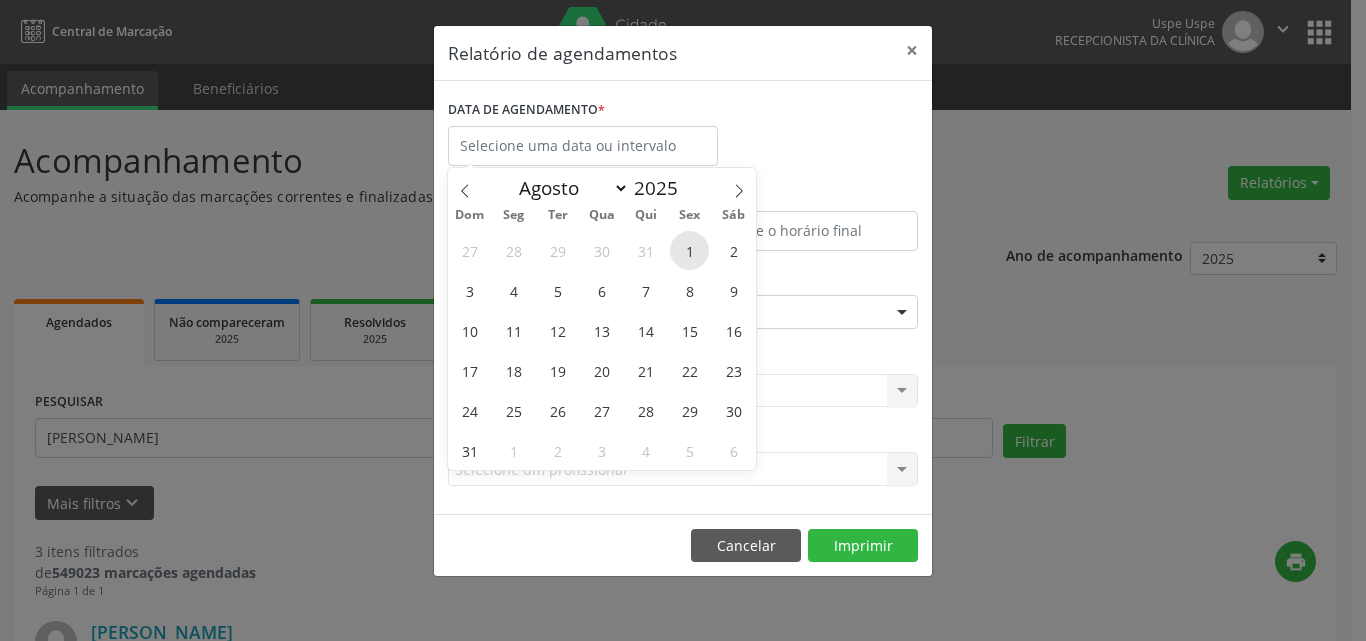 click on "1" at bounding box center [689, 250] 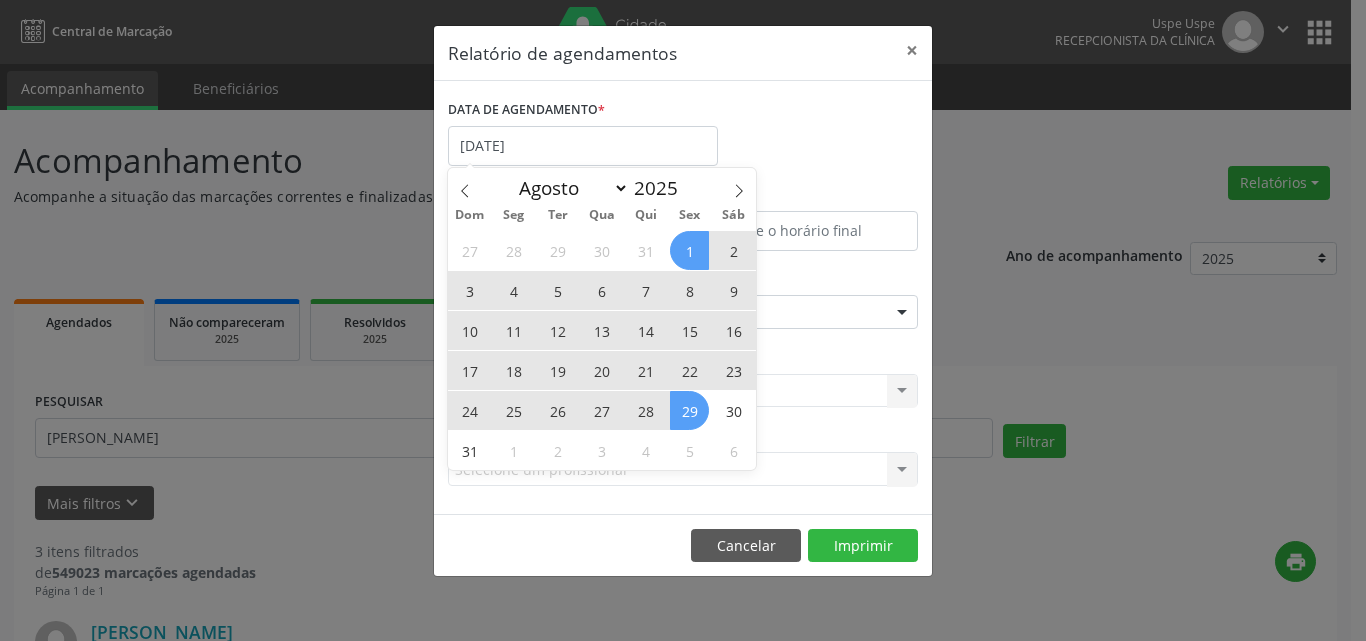 click on "29" at bounding box center (689, 410) 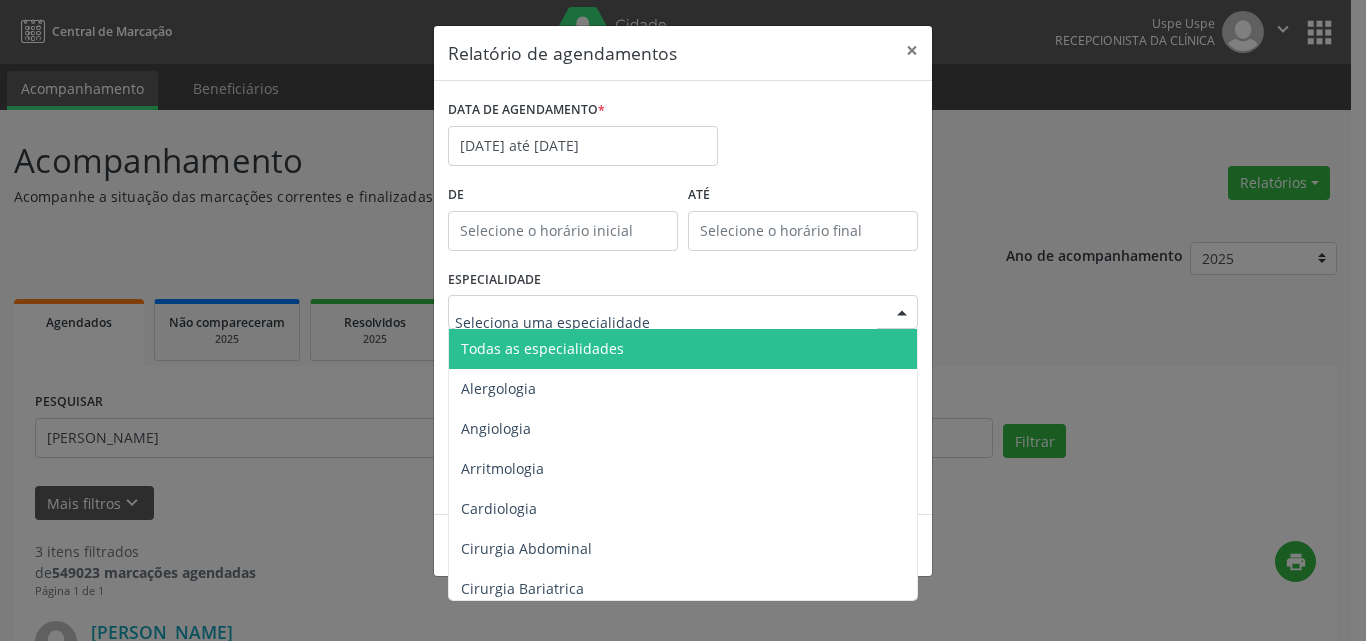 click on "Todas as especialidades" at bounding box center (542, 348) 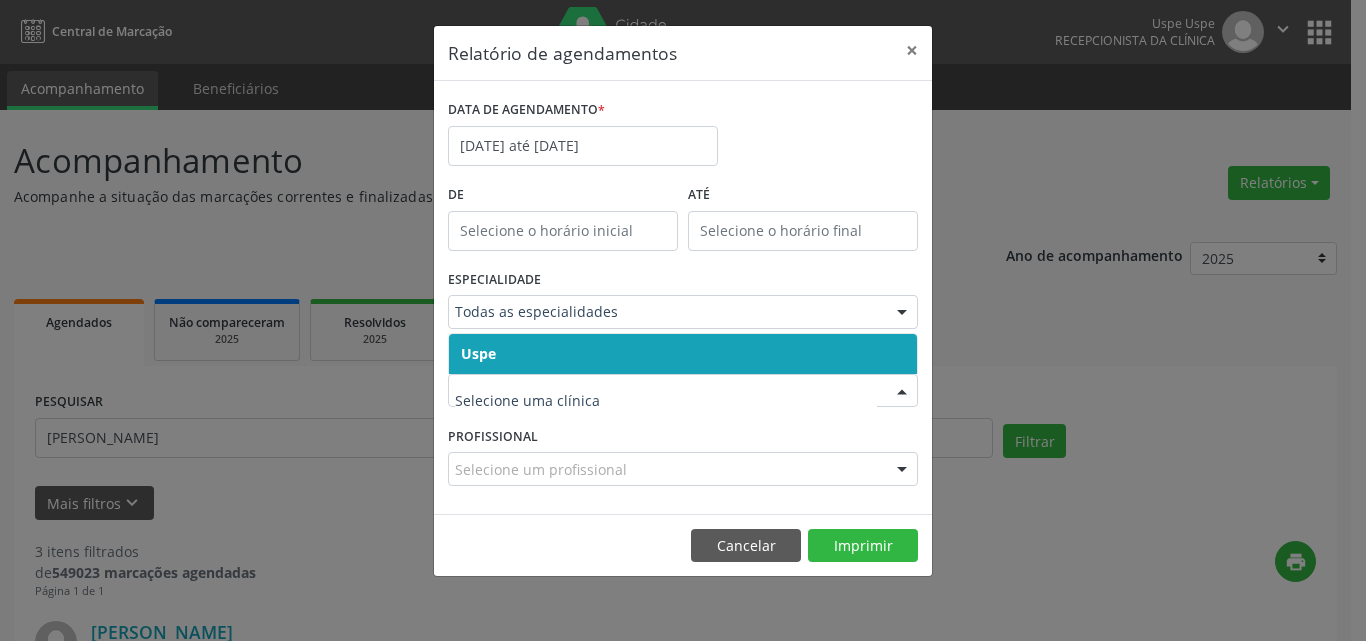 click on "Uspe" at bounding box center (683, 354) 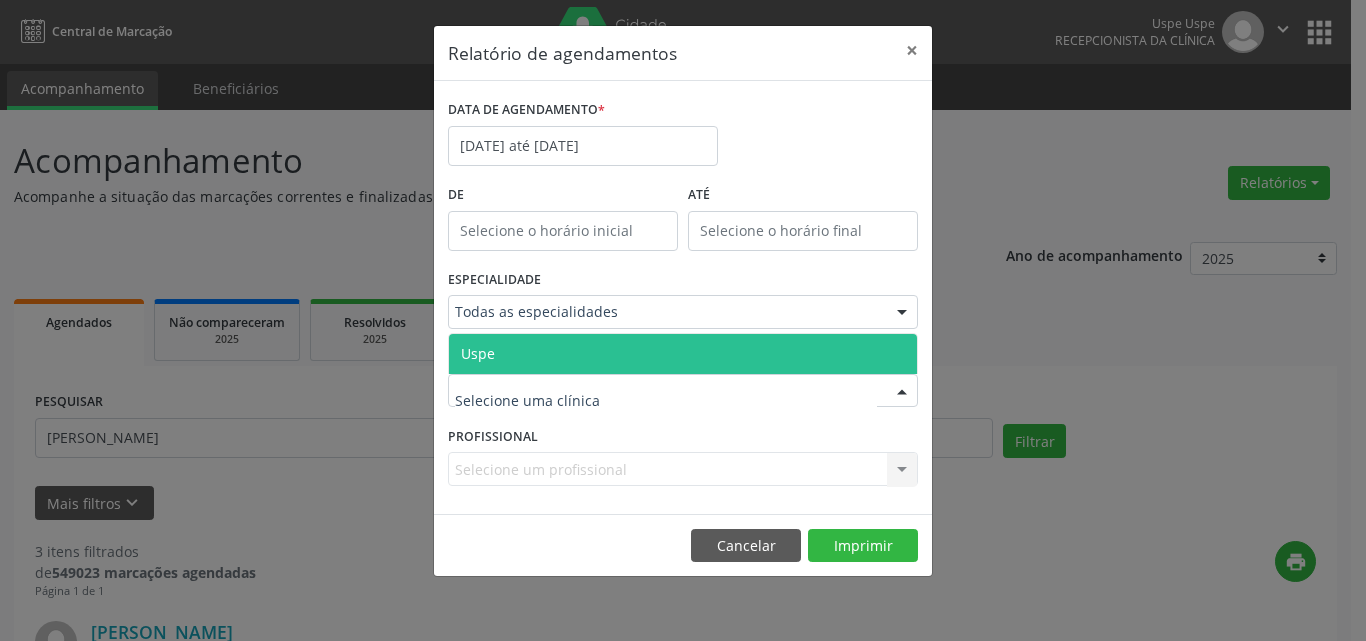 click at bounding box center (683, 391) 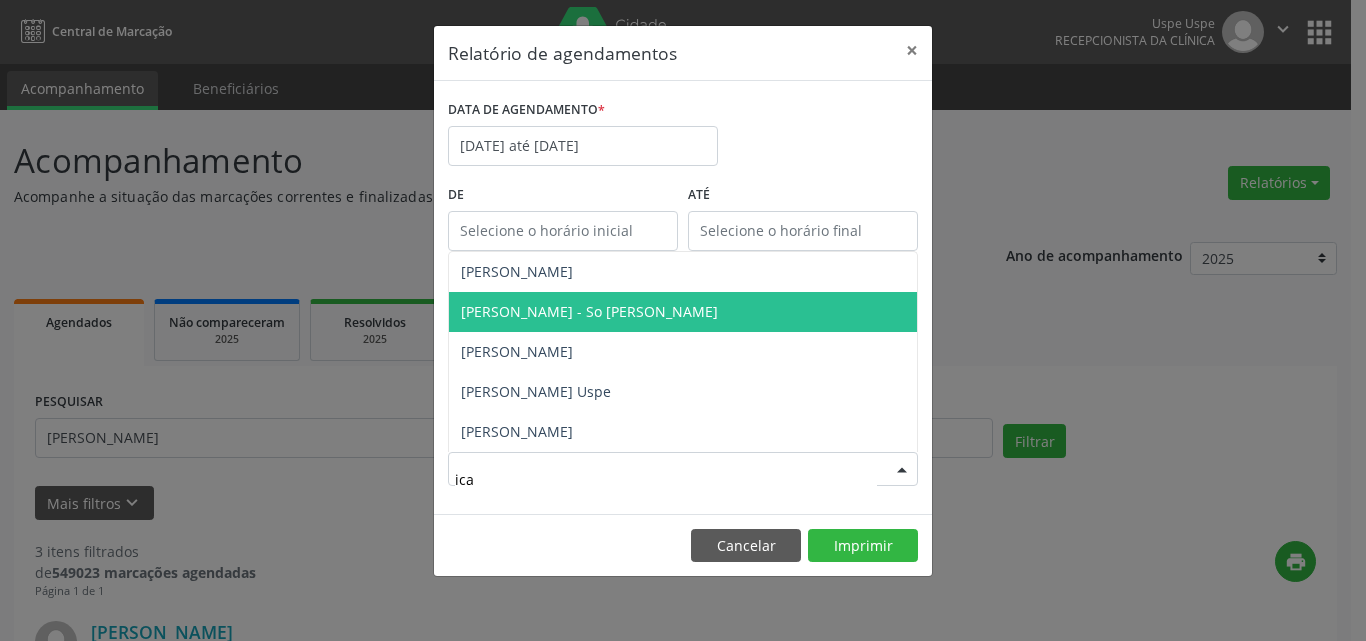 click on "[PERSON_NAME] - So [PERSON_NAME]" at bounding box center (589, 311) 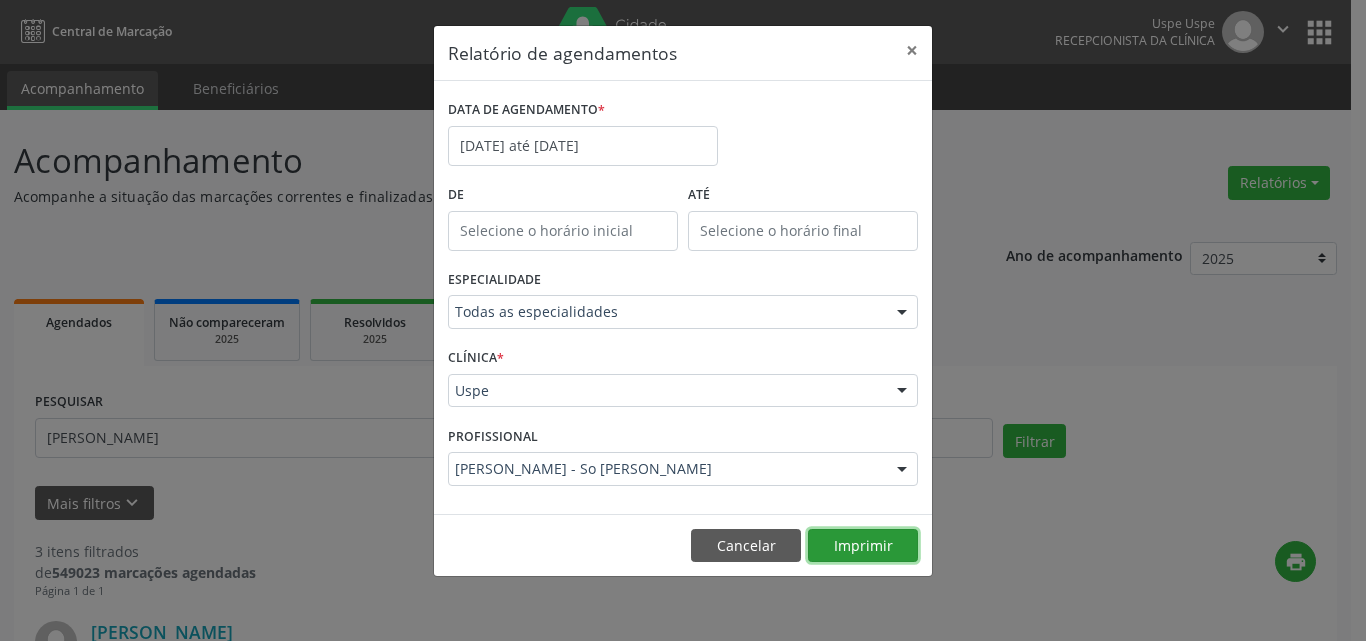 click on "Imprimir" at bounding box center [863, 546] 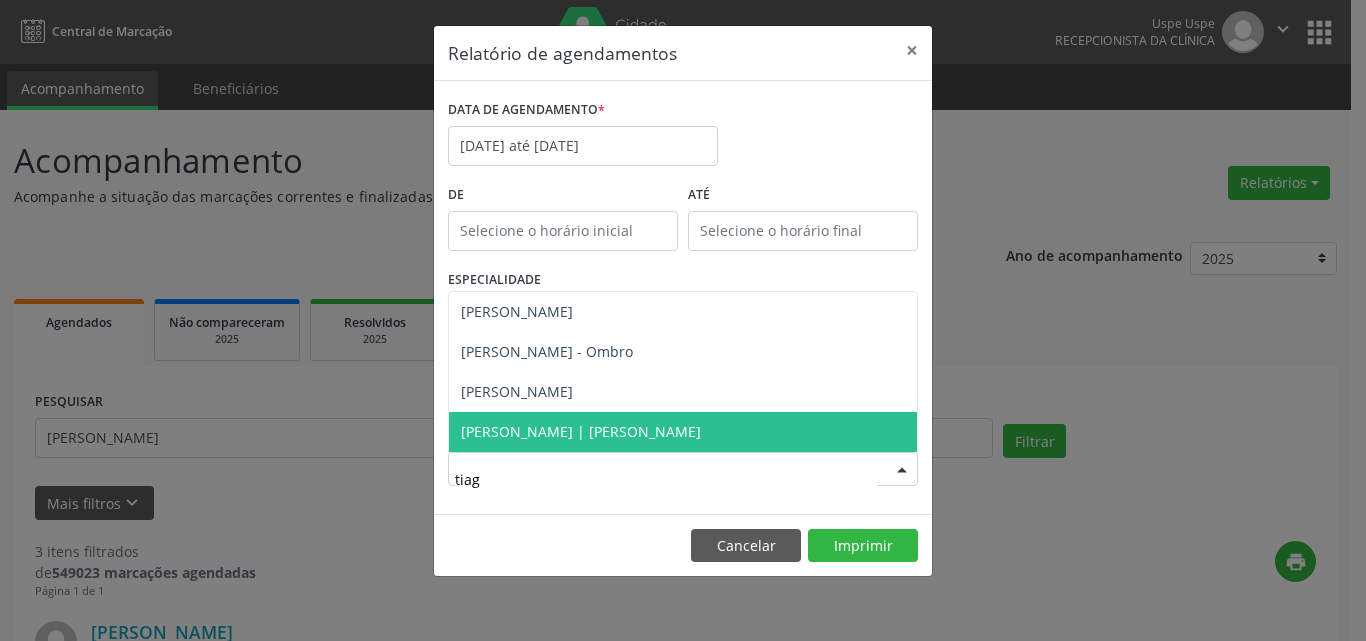 type on "tiago" 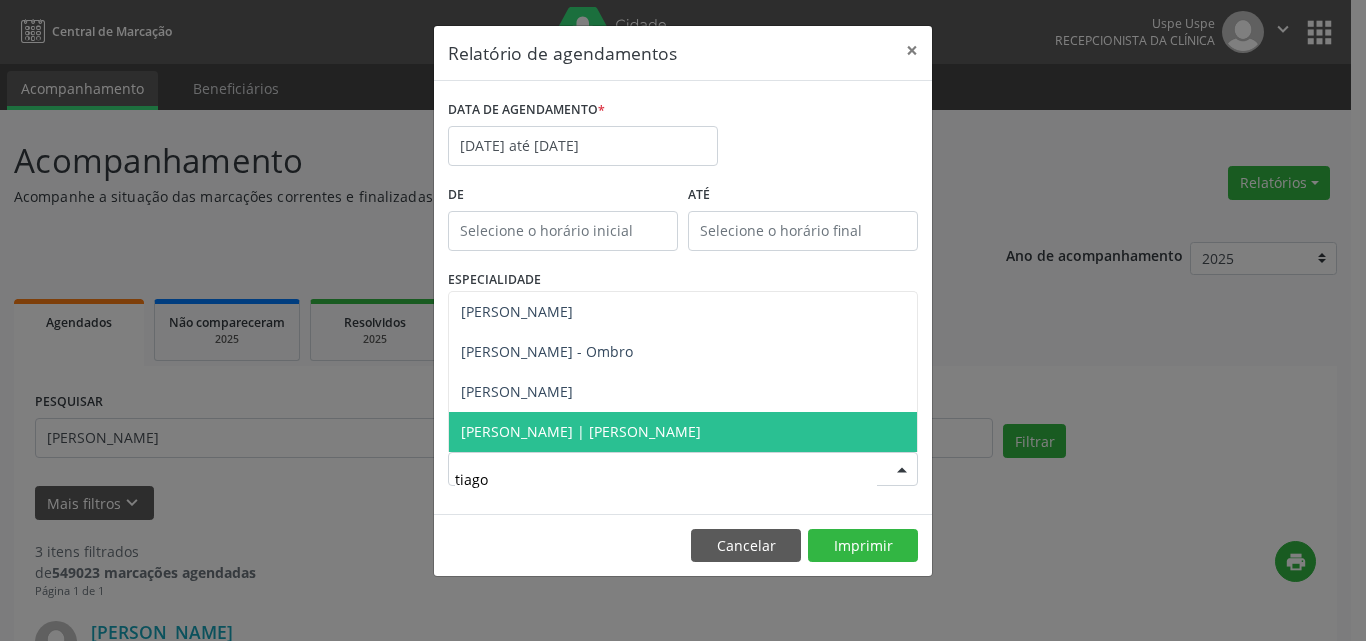 click on "[PERSON_NAME] | [PERSON_NAME]" at bounding box center [581, 431] 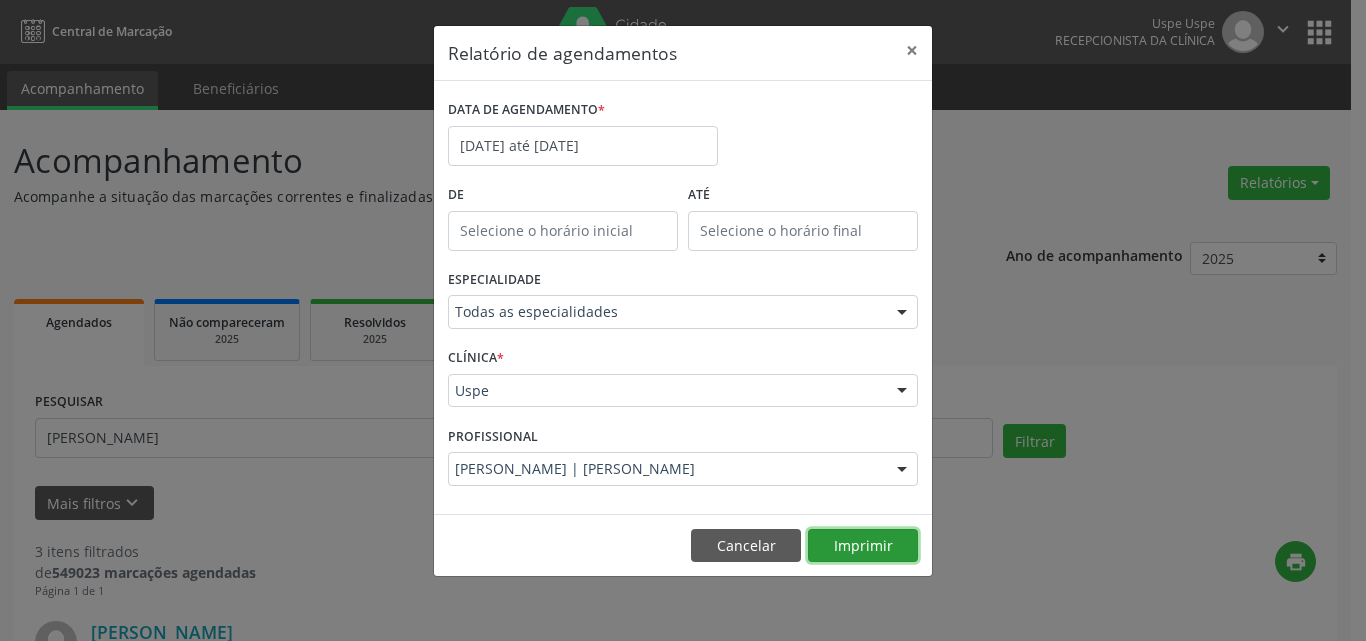 click on "Imprimir" at bounding box center (863, 546) 